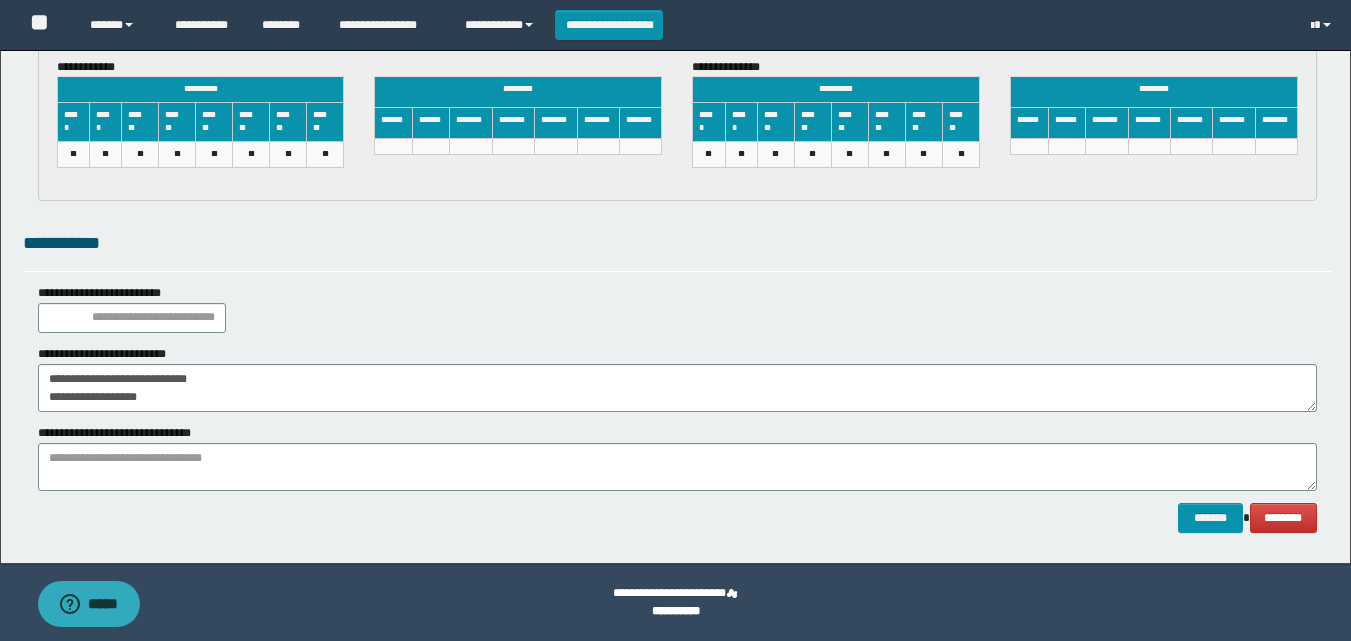scroll, scrollTop: 3065, scrollLeft: 0, axis: vertical 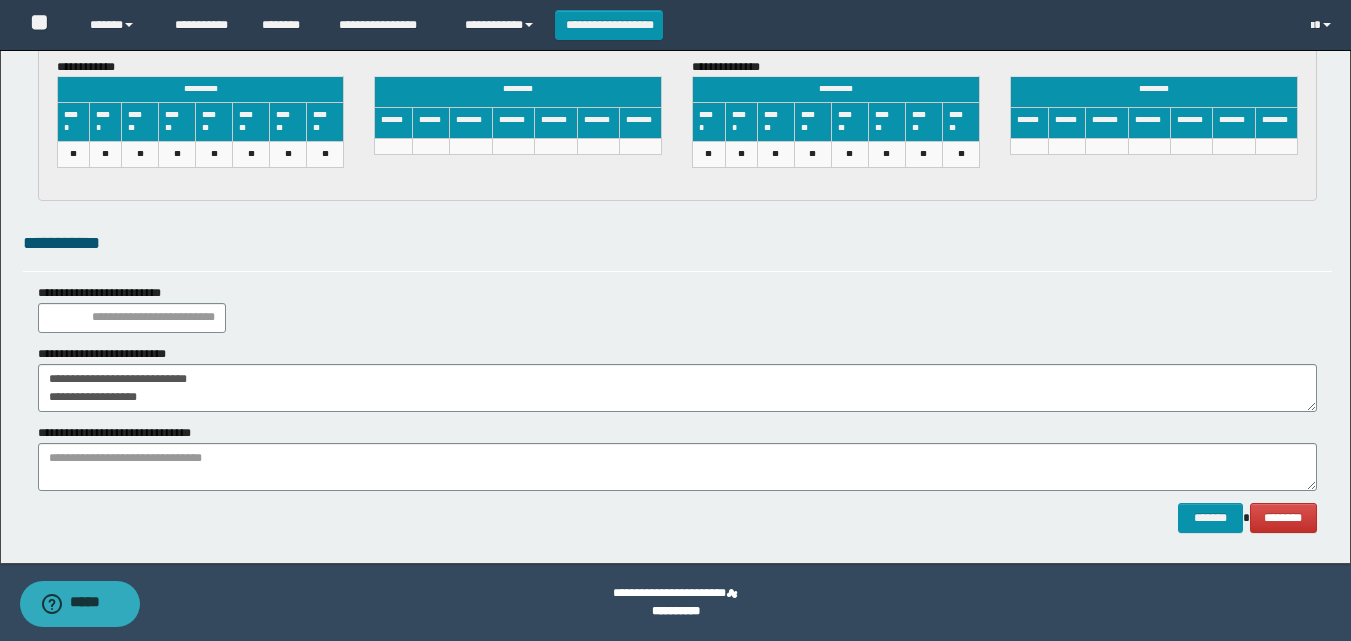click on "**********" at bounding box center (677, 388) 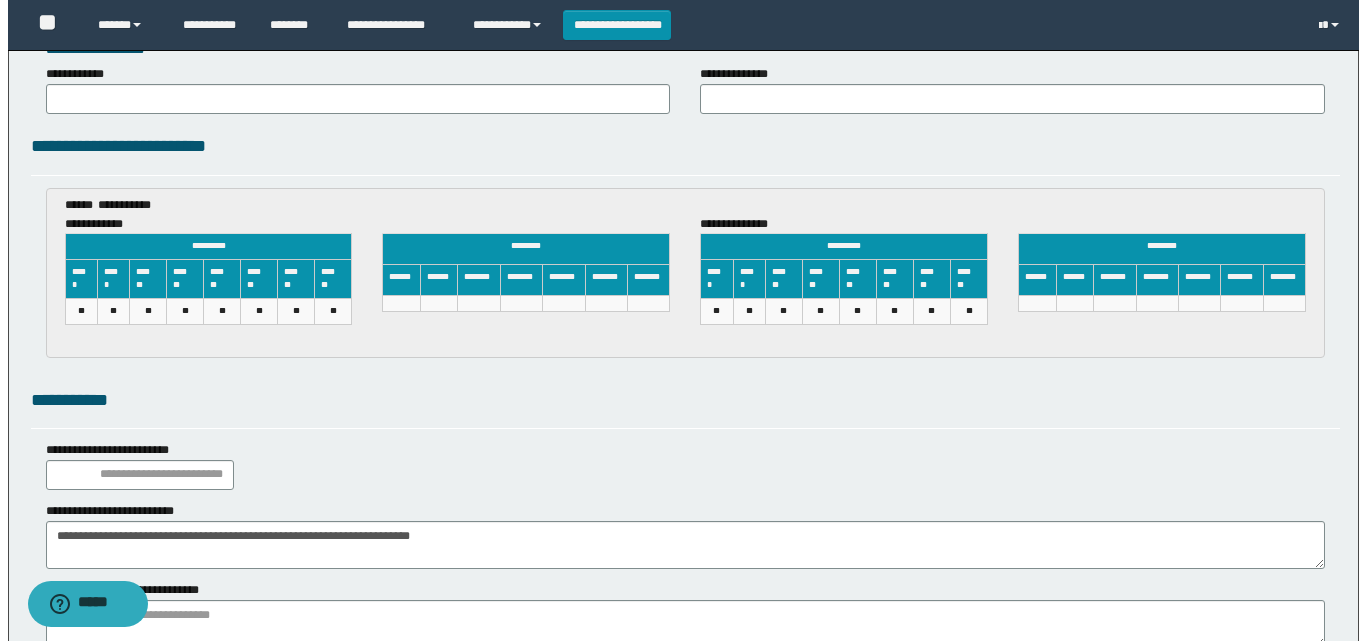 scroll, scrollTop: 3065, scrollLeft: 0, axis: vertical 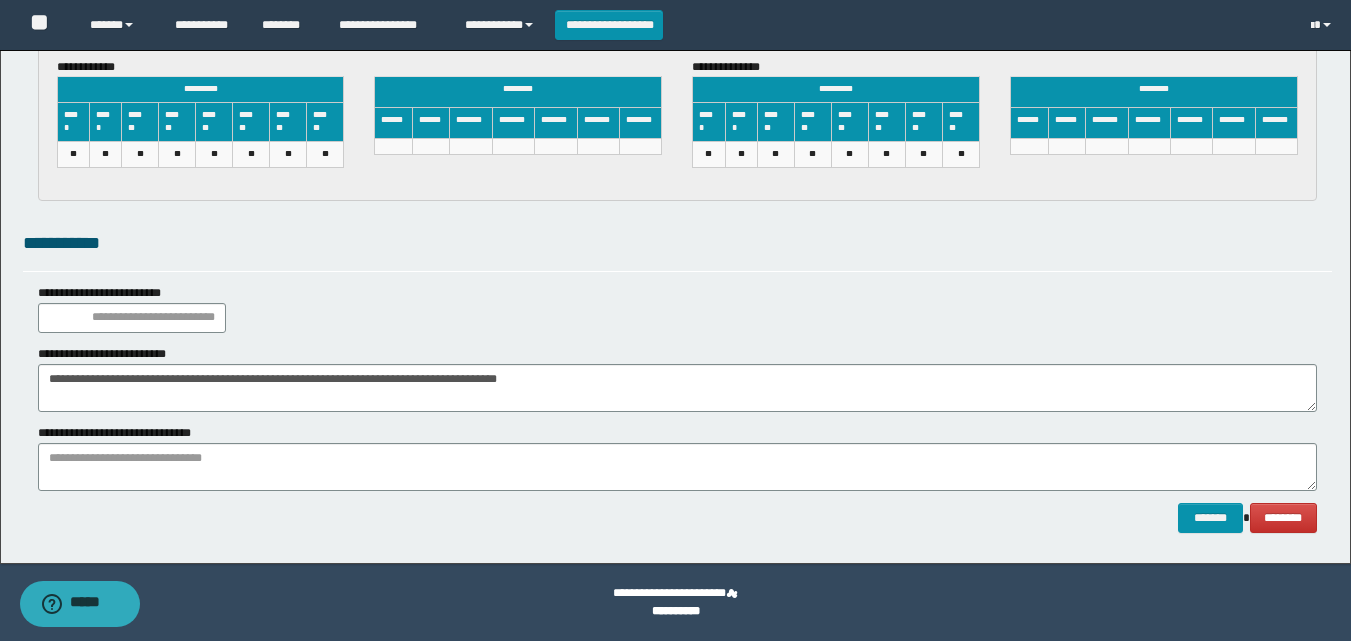 type on "**********" 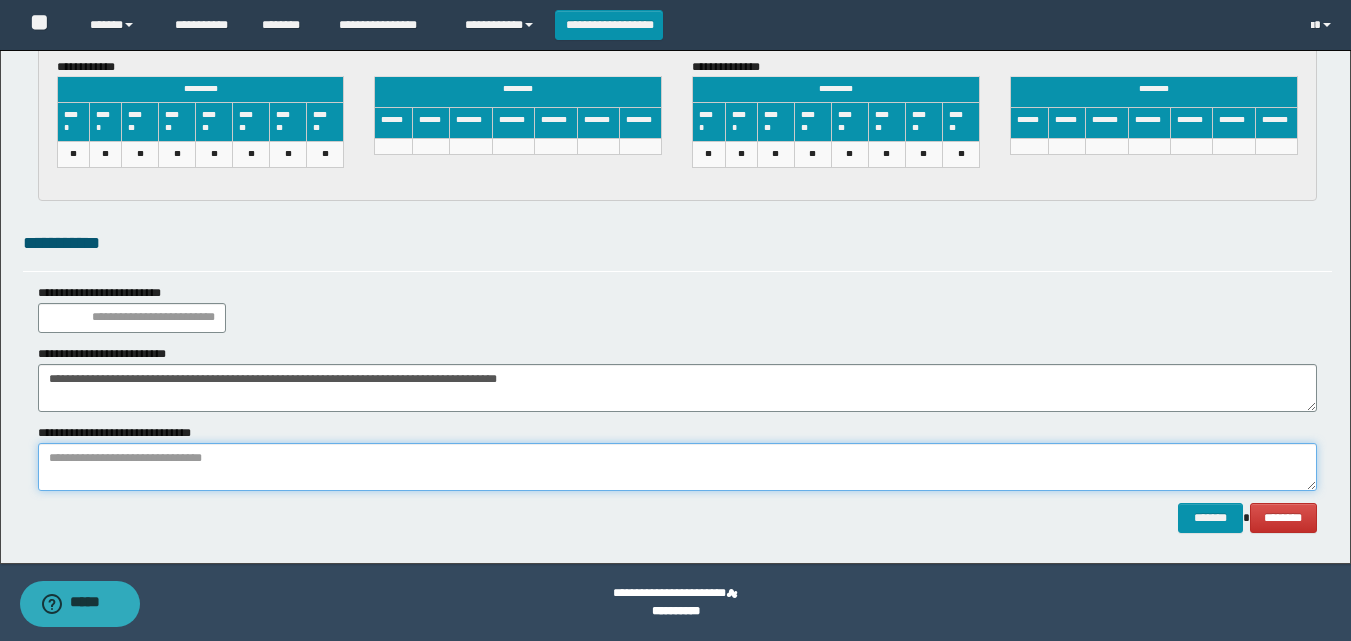 click at bounding box center (677, 467) 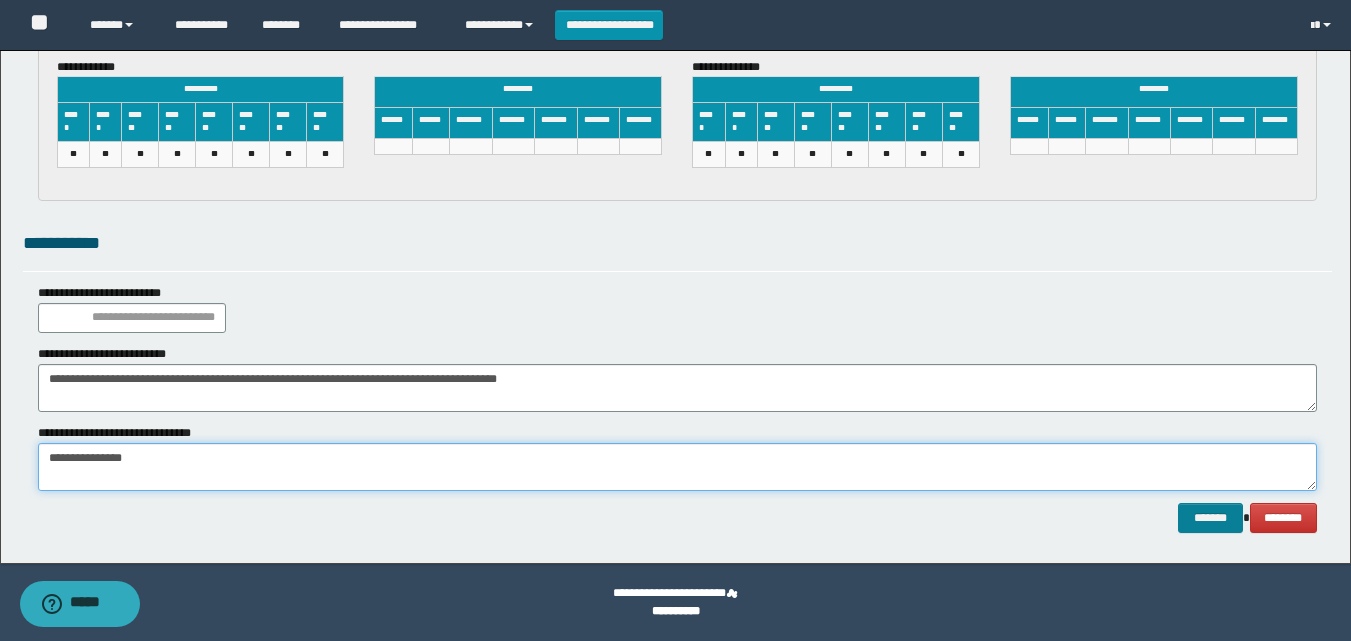 type on "**********" 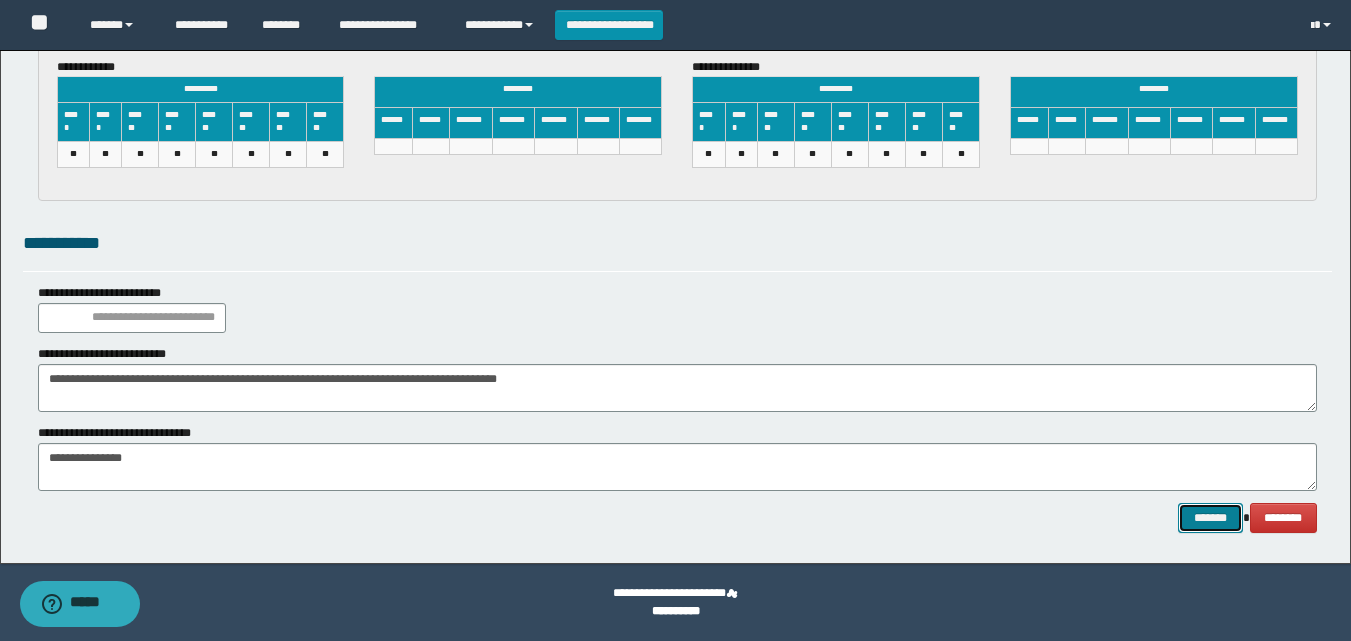 click on "*******" at bounding box center [1210, 518] 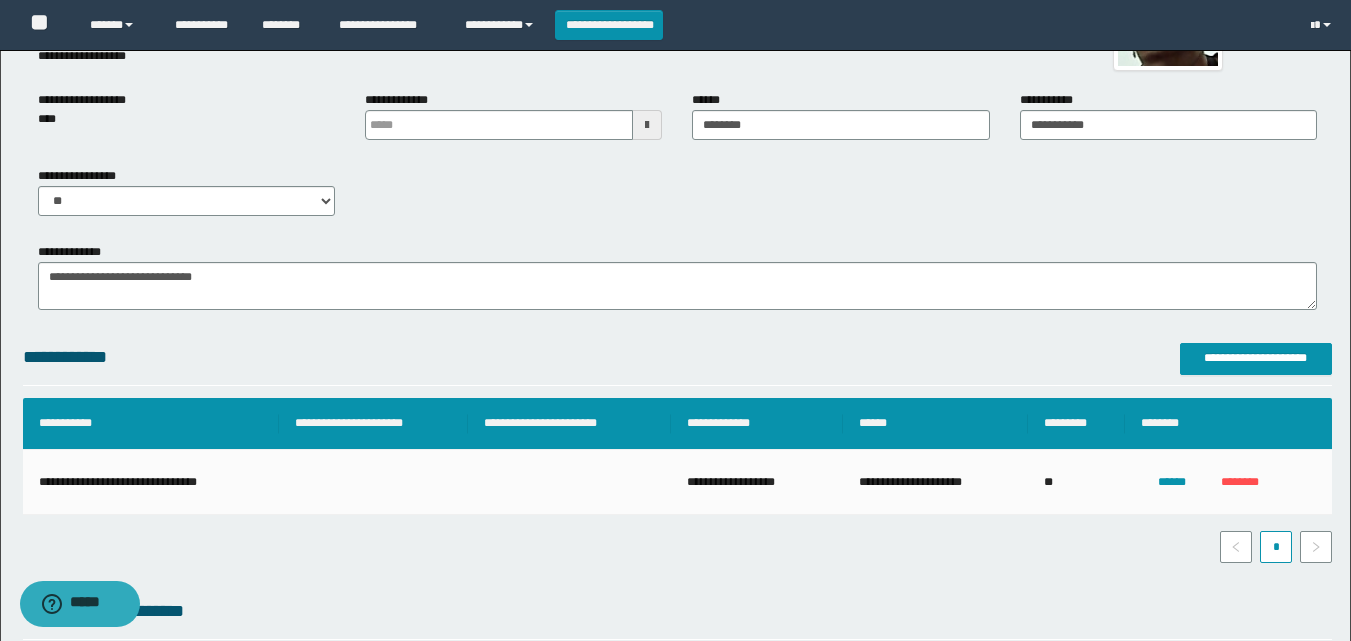 scroll, scrollTop: 0, scrollLeft: 0, axis: both 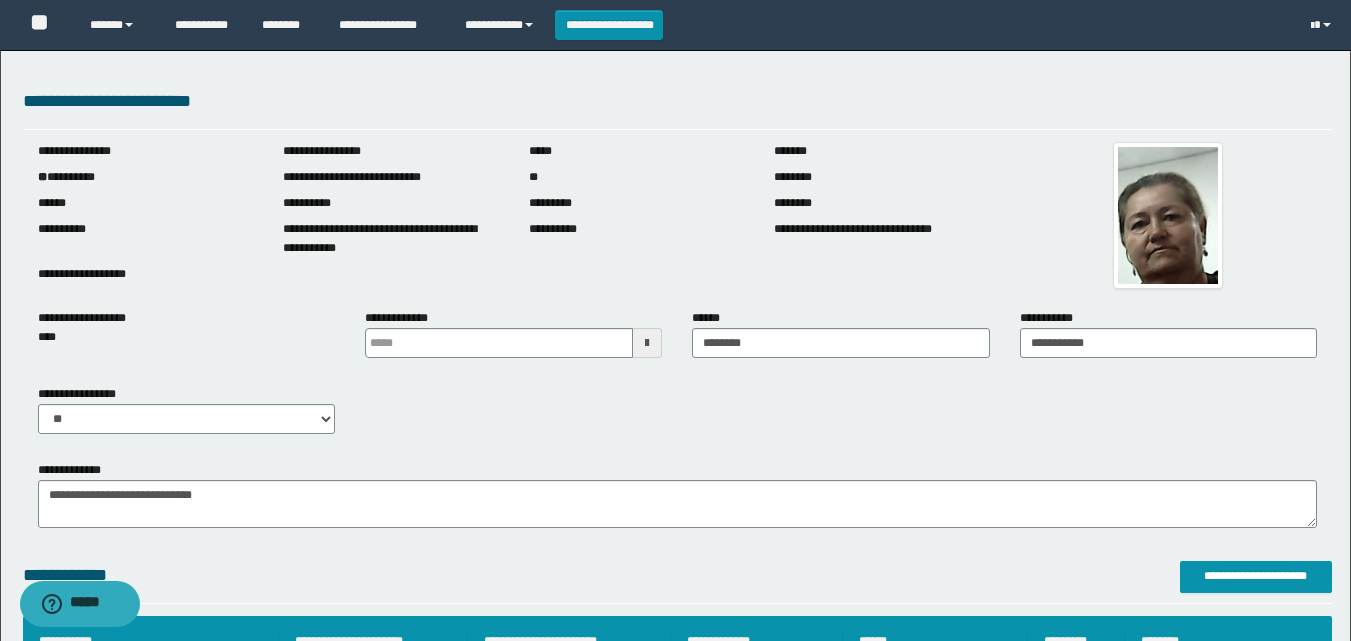click on "**********" at bounding box center [146, 177] 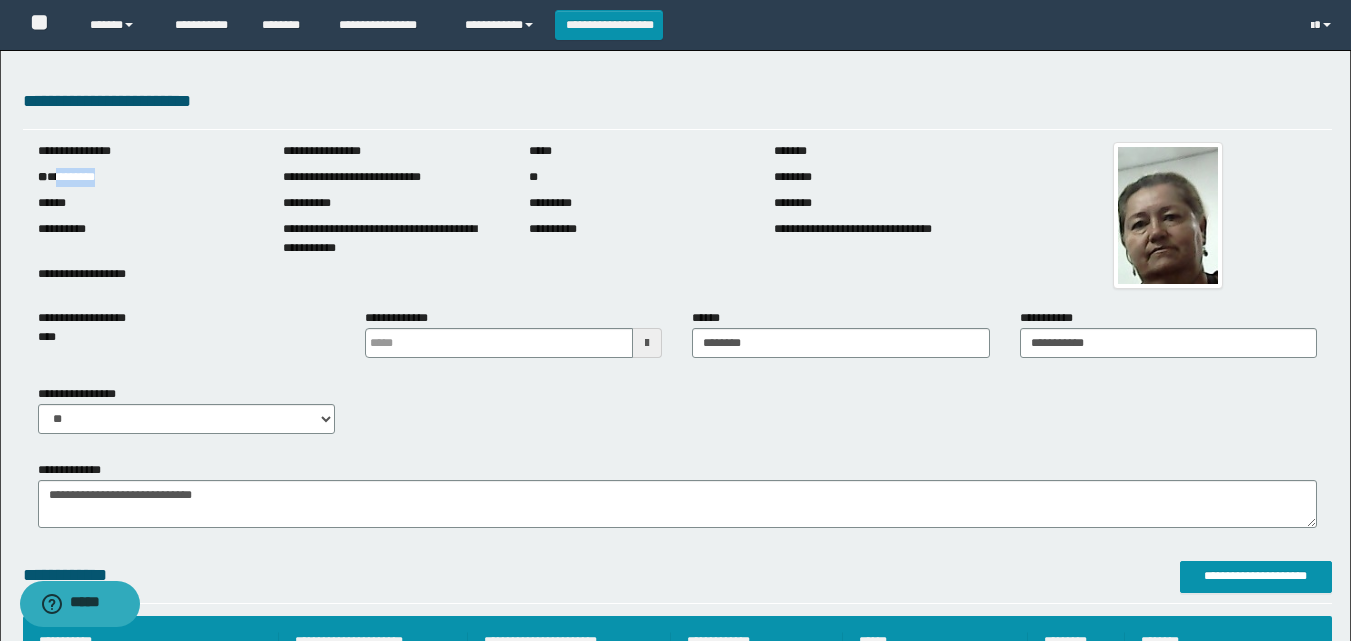 click on "**********" at bounding box center (146, 177) 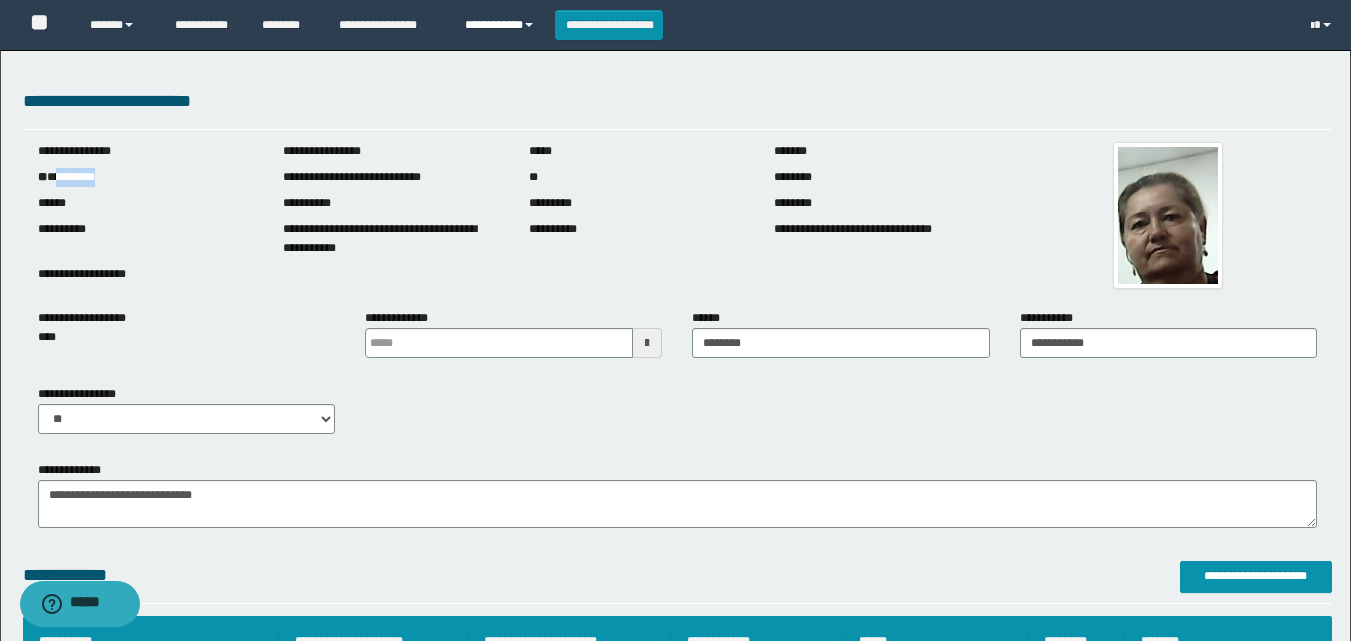click on "**********" at bounding box center (502, 25) 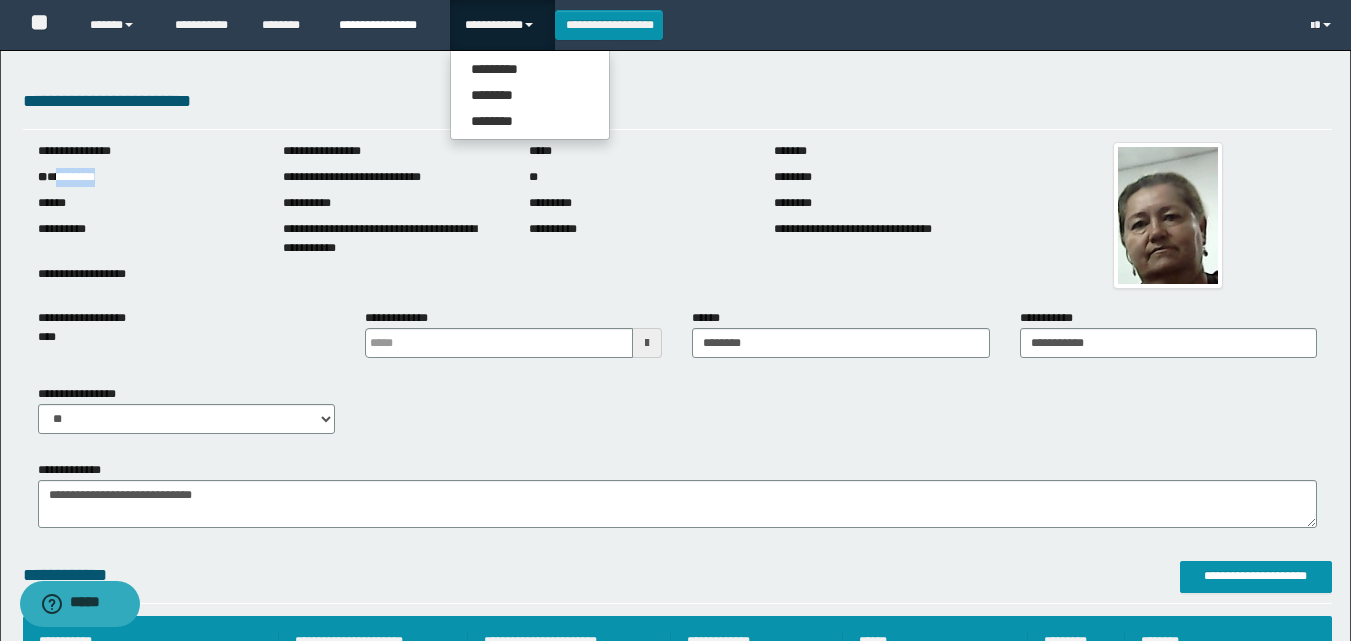 click on "**********" at bounding box center [387, 25] 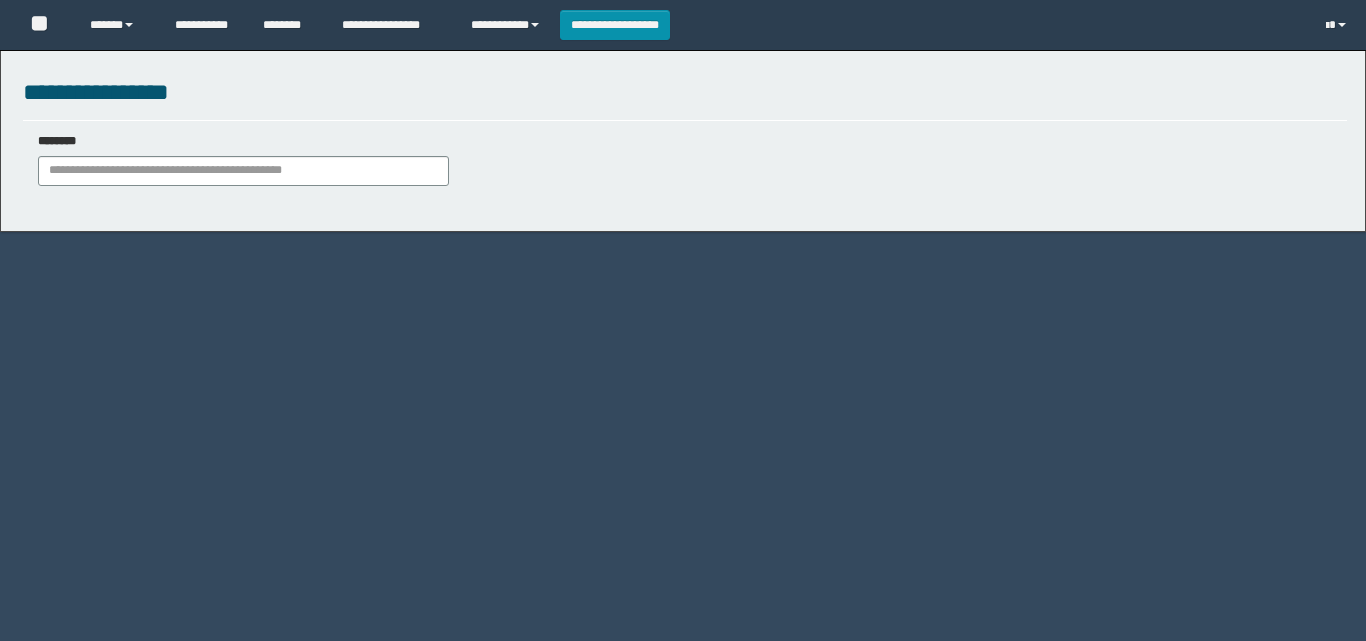 scroll, scrollTop: 0, scrollLeft: 0, axis: both 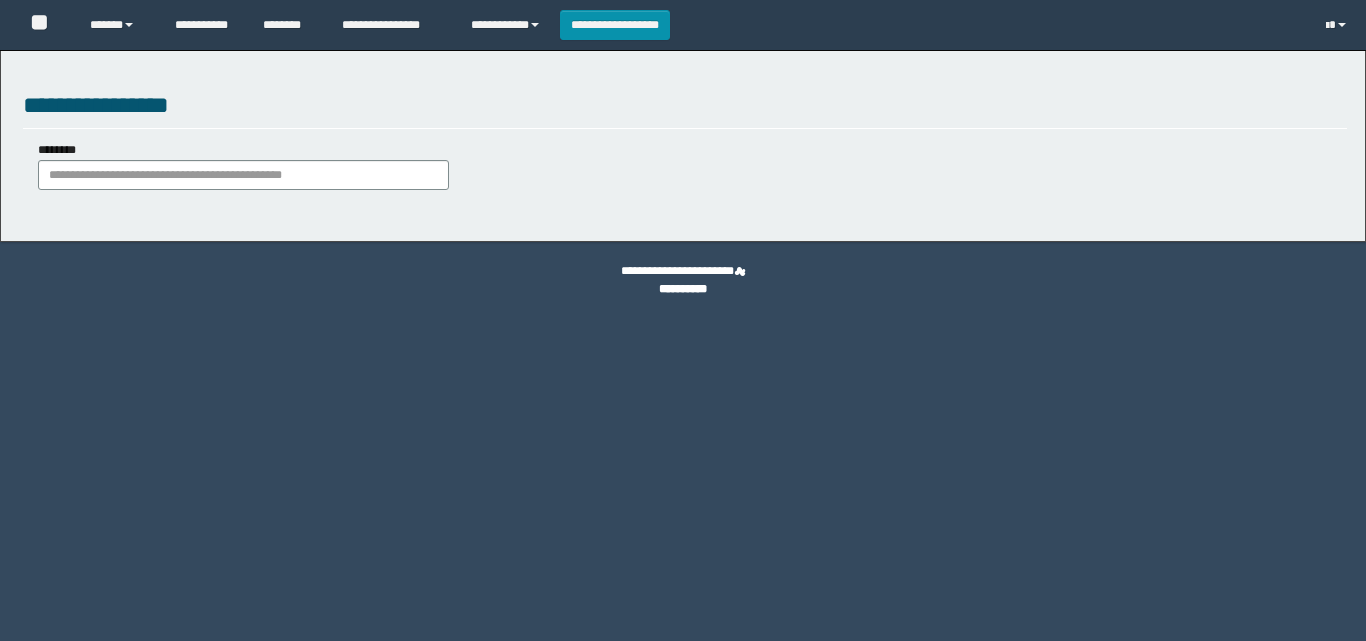 click on "********" at bounding box center (243, 167) 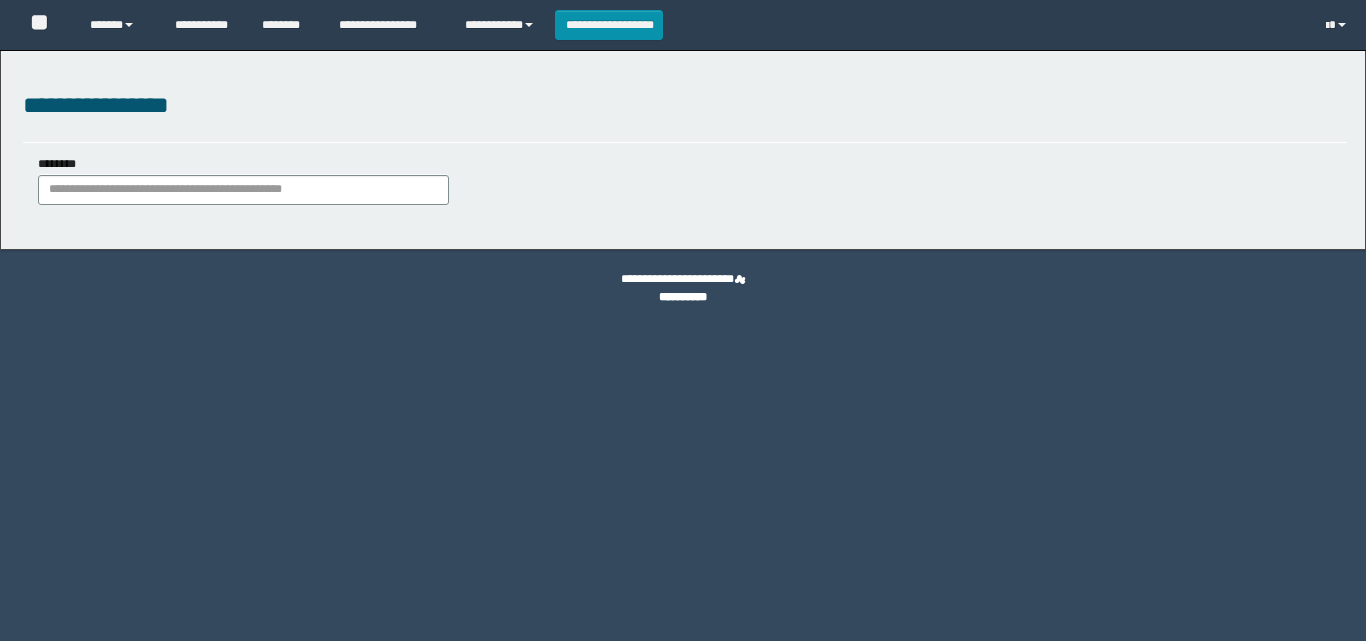 click on "********" at bounding box center [243, 179] 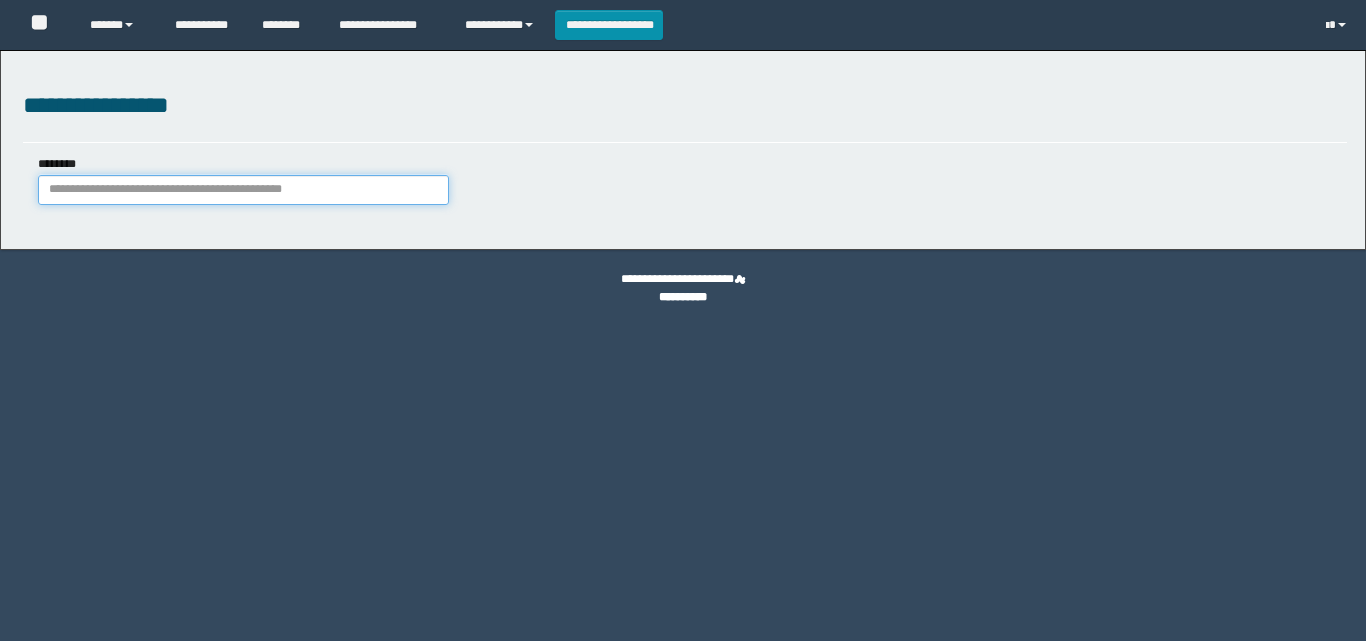 click on "********" at bounding box center (243, 190) 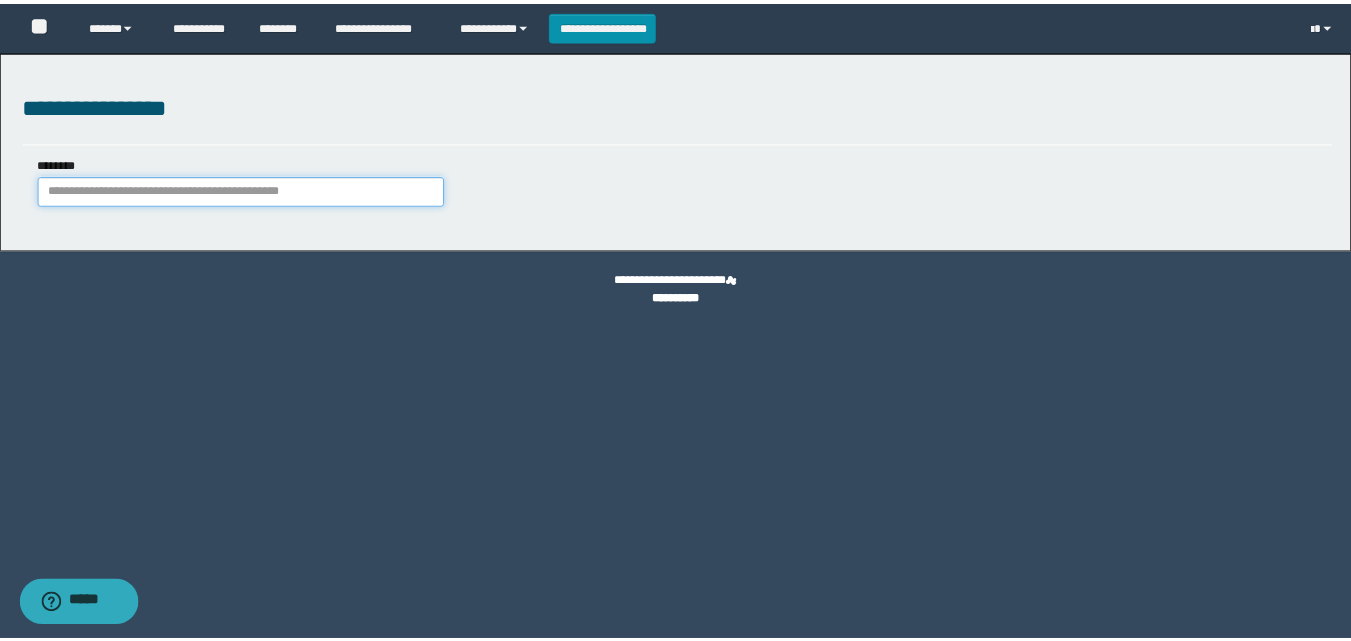 scroll, scrollTop: 0, scrollLeft: 0, axis: both 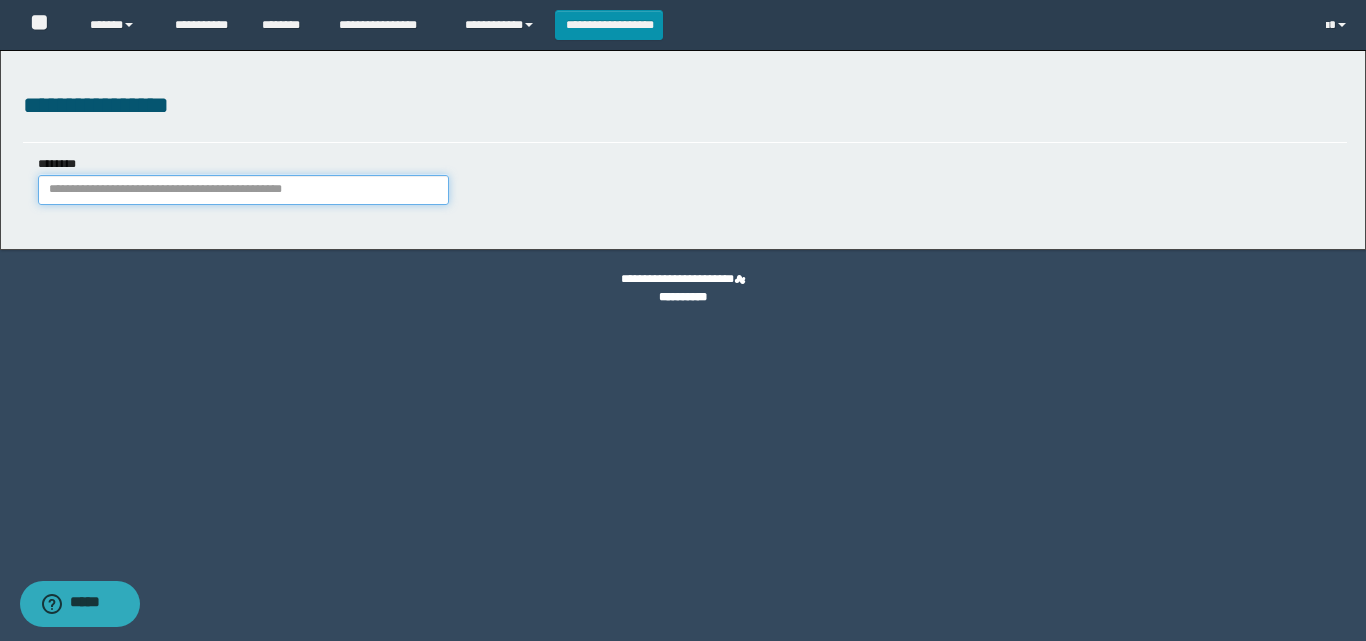 paste on "********" 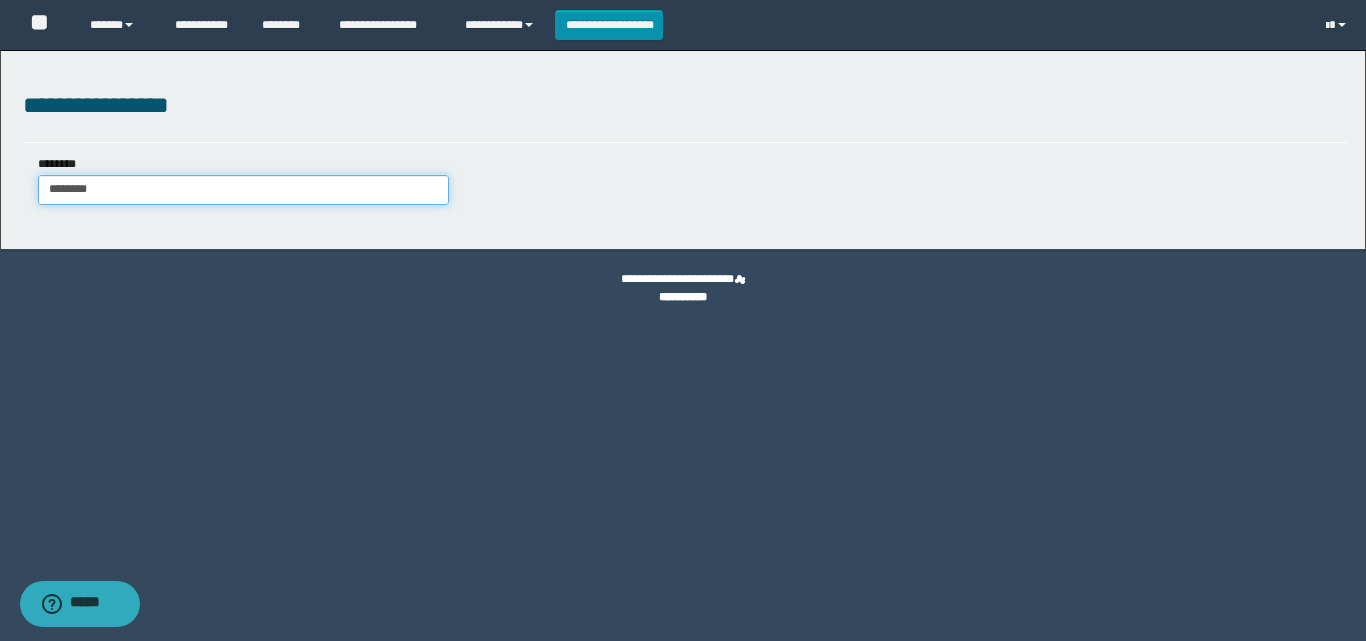 type on "********" 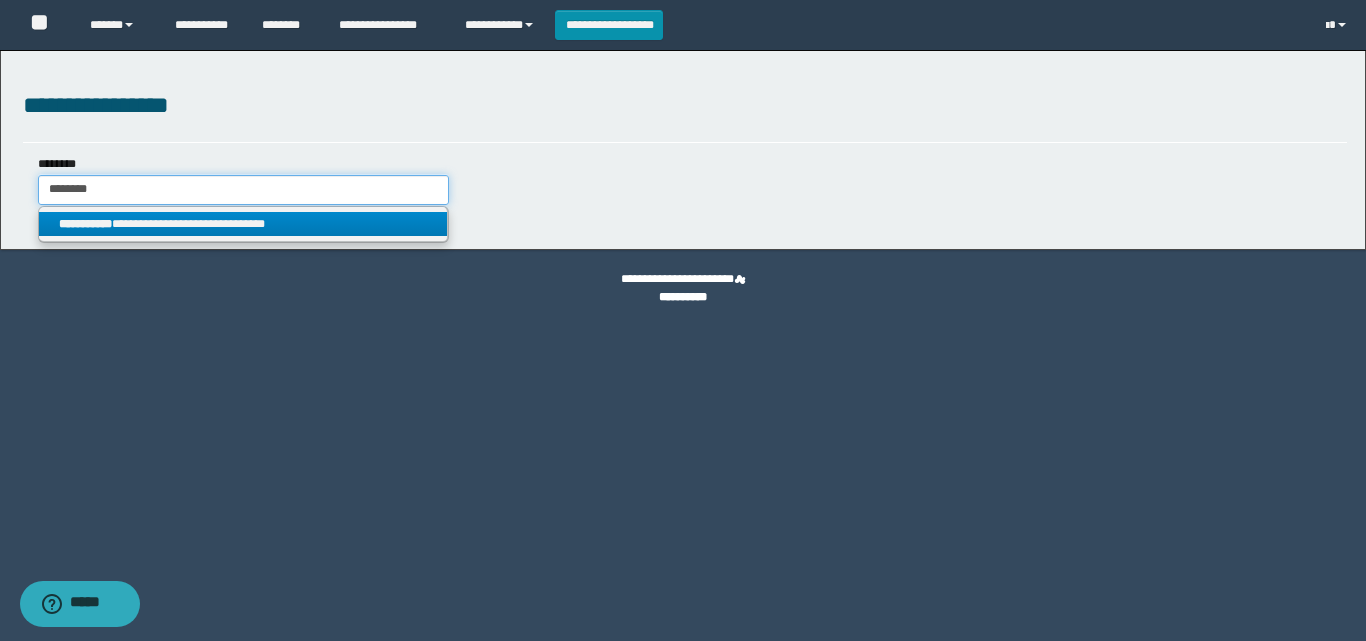 type on "********" 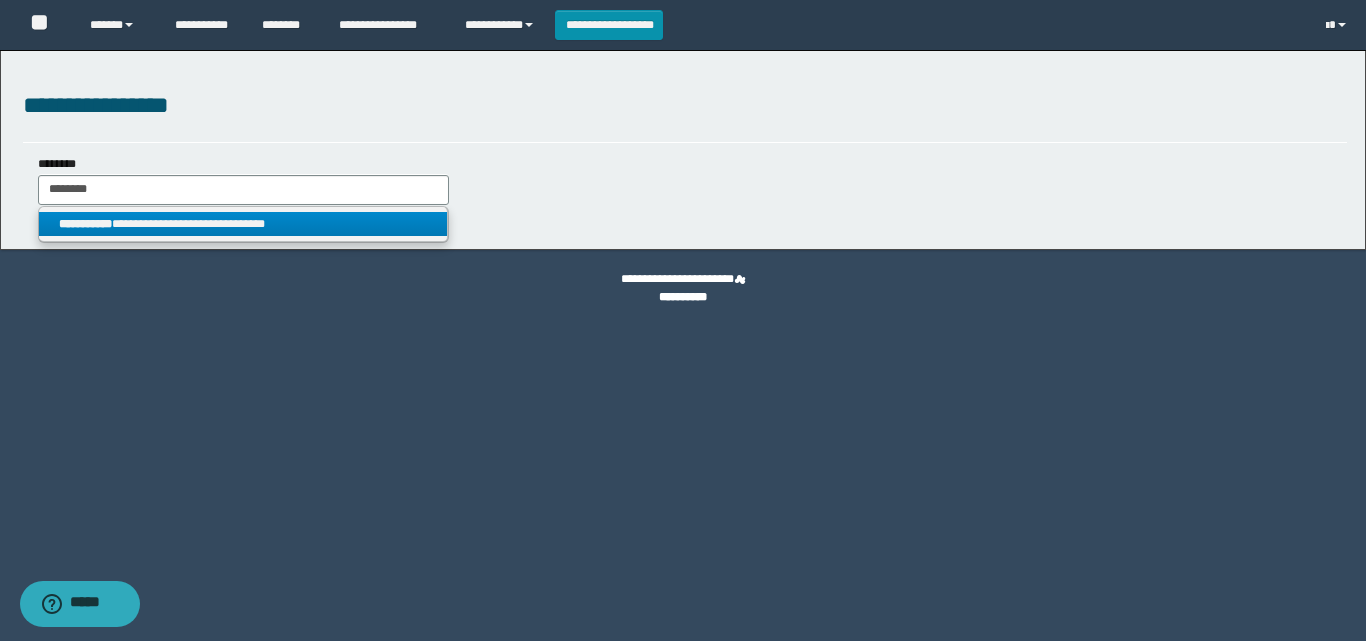 click on "**********" at bounding box center [243, 224] 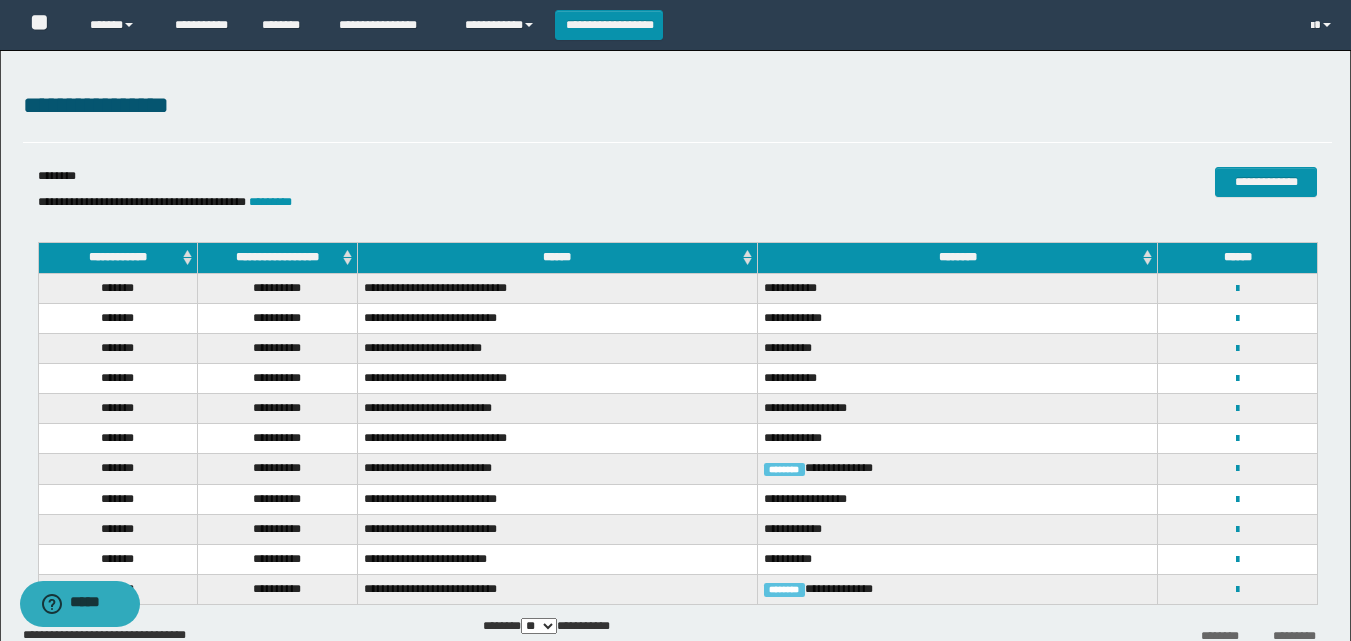 click on "**********" at bounding box center (1237, 499) 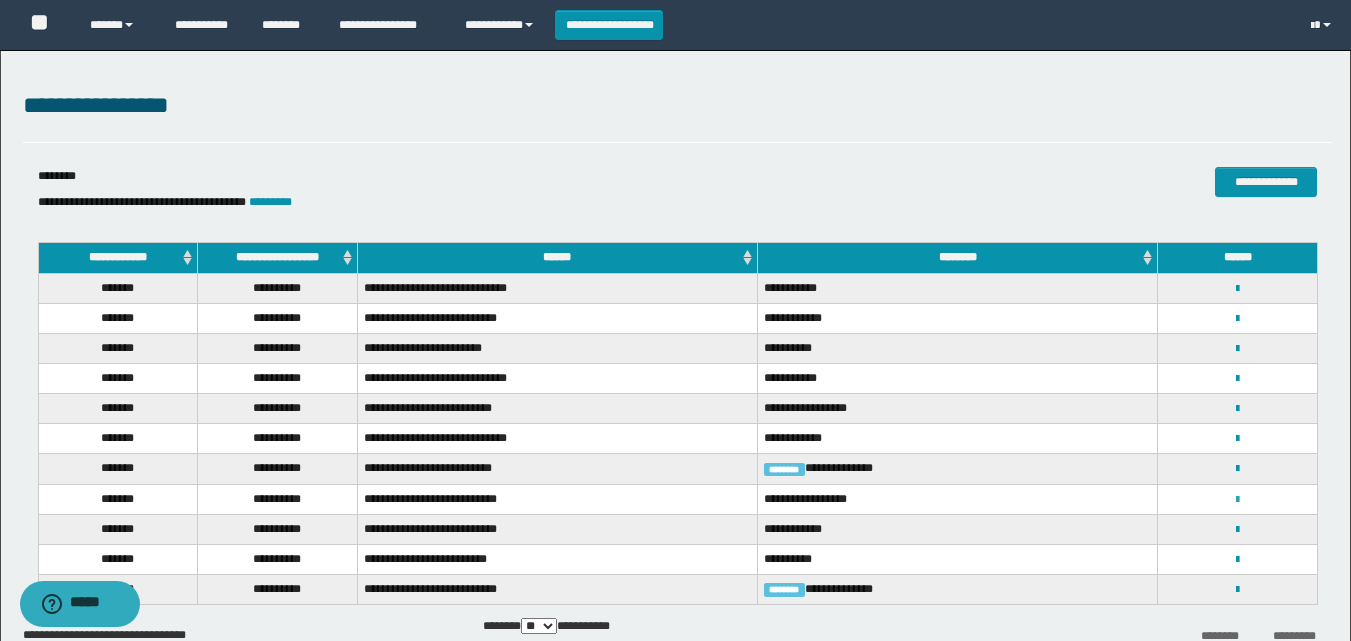 click at bounding box center [1237, 500] 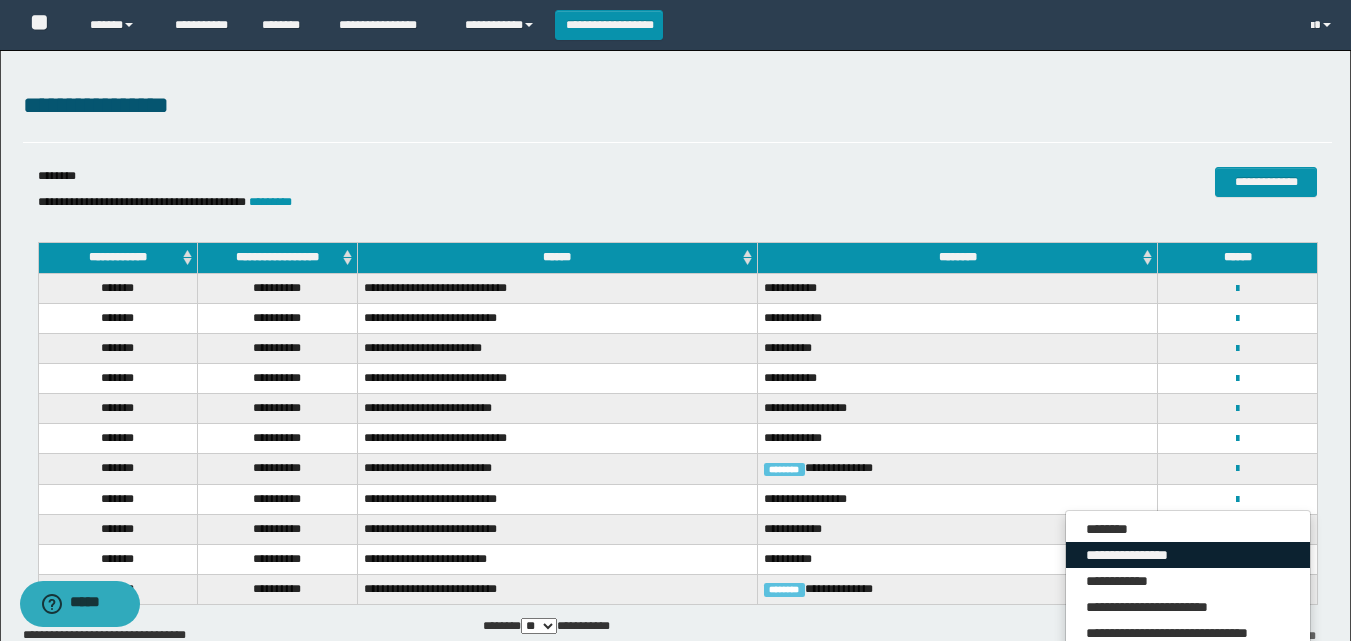 click on "**********" at bounding box center (1188, 555) 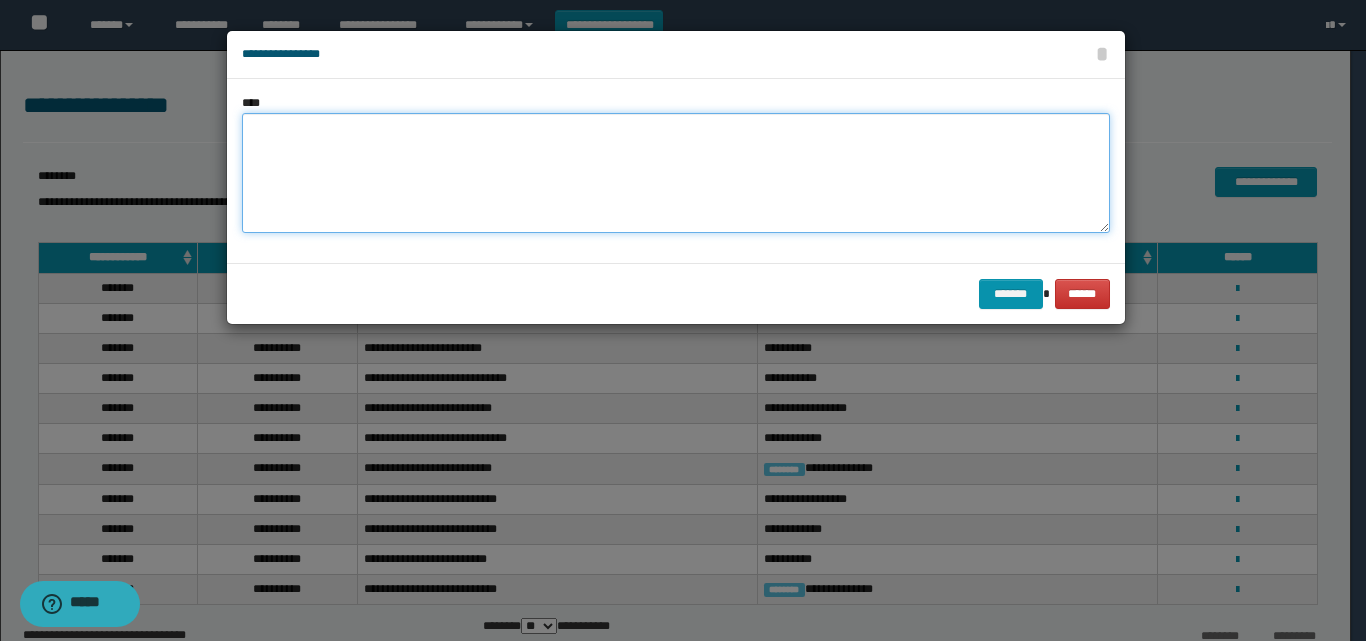 click at bounding box center [676, 173] 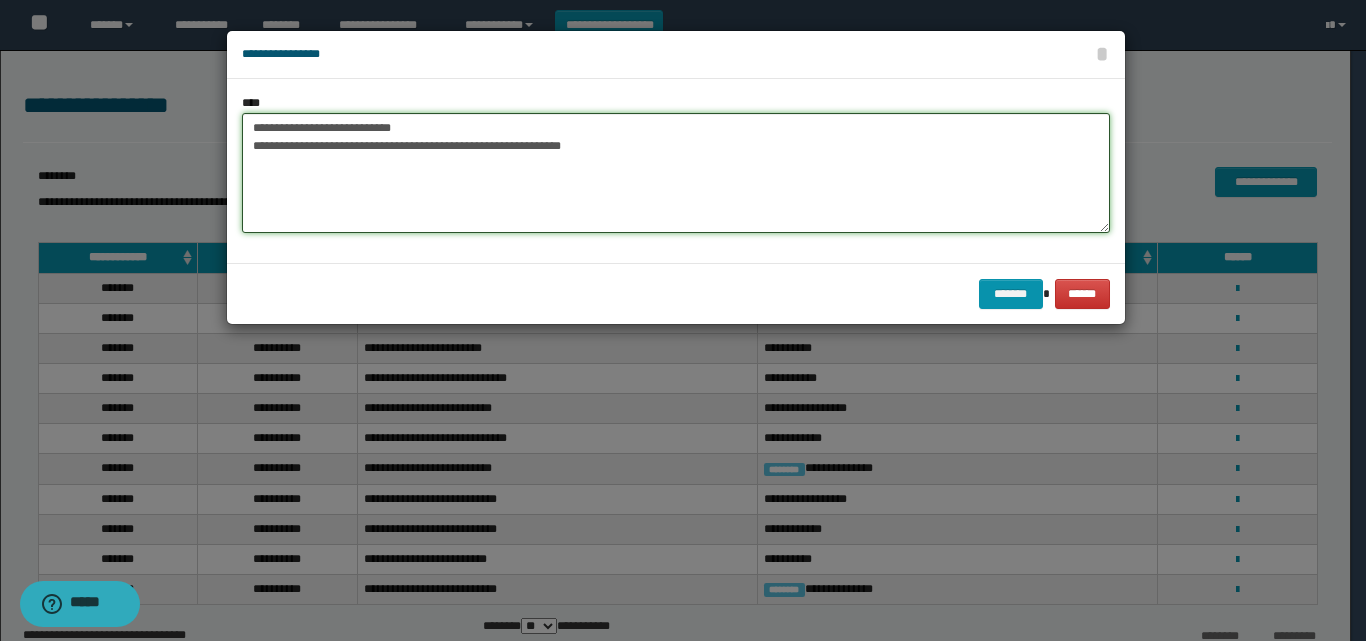 click on "**********" at bounding box center [676, 173] 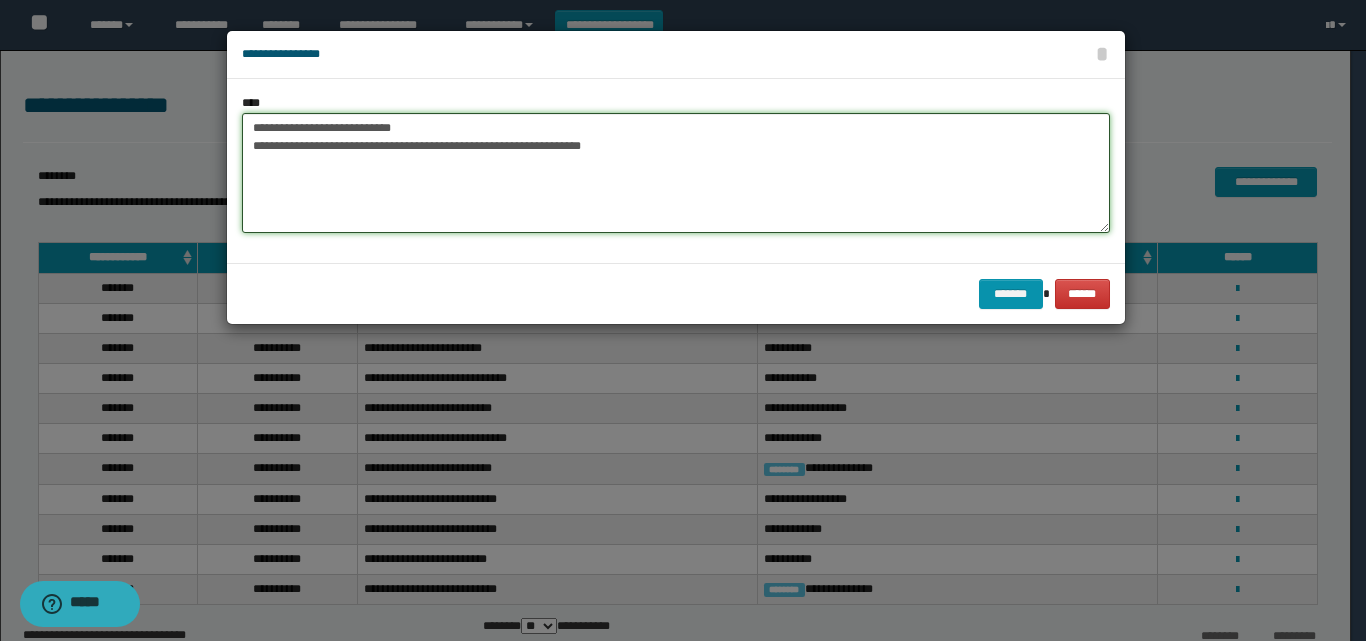 click on "**********" at bounding box center (676, 173) 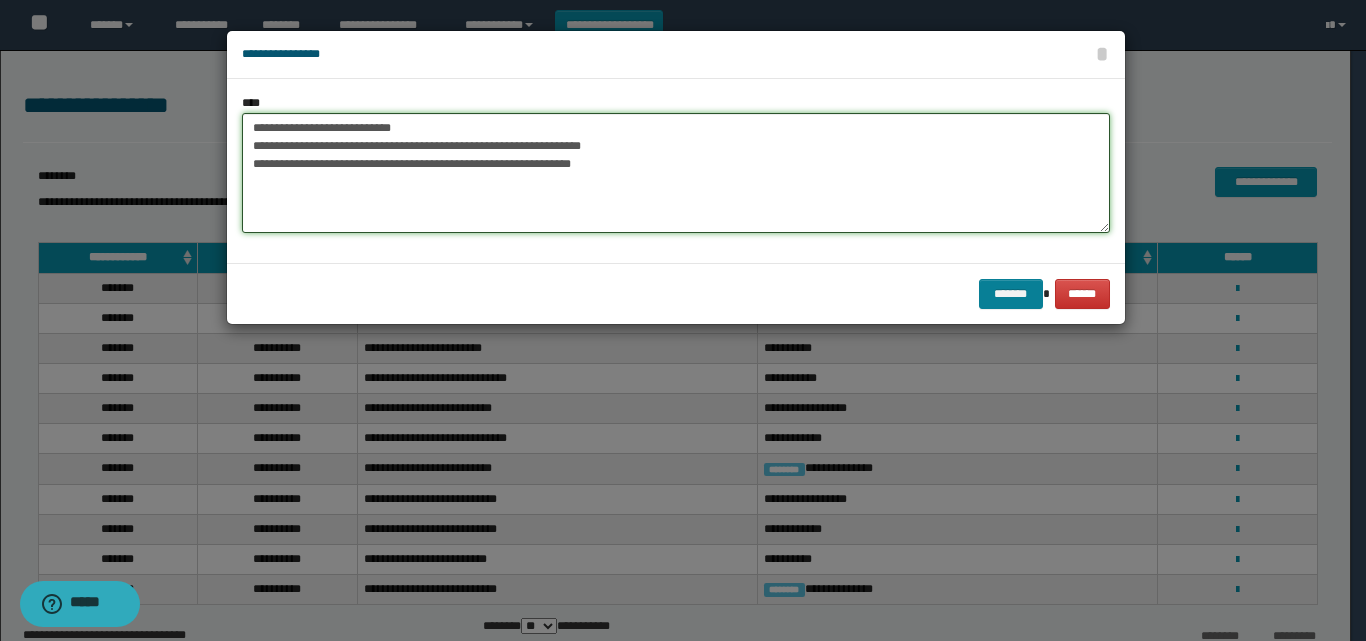 type on "**********" 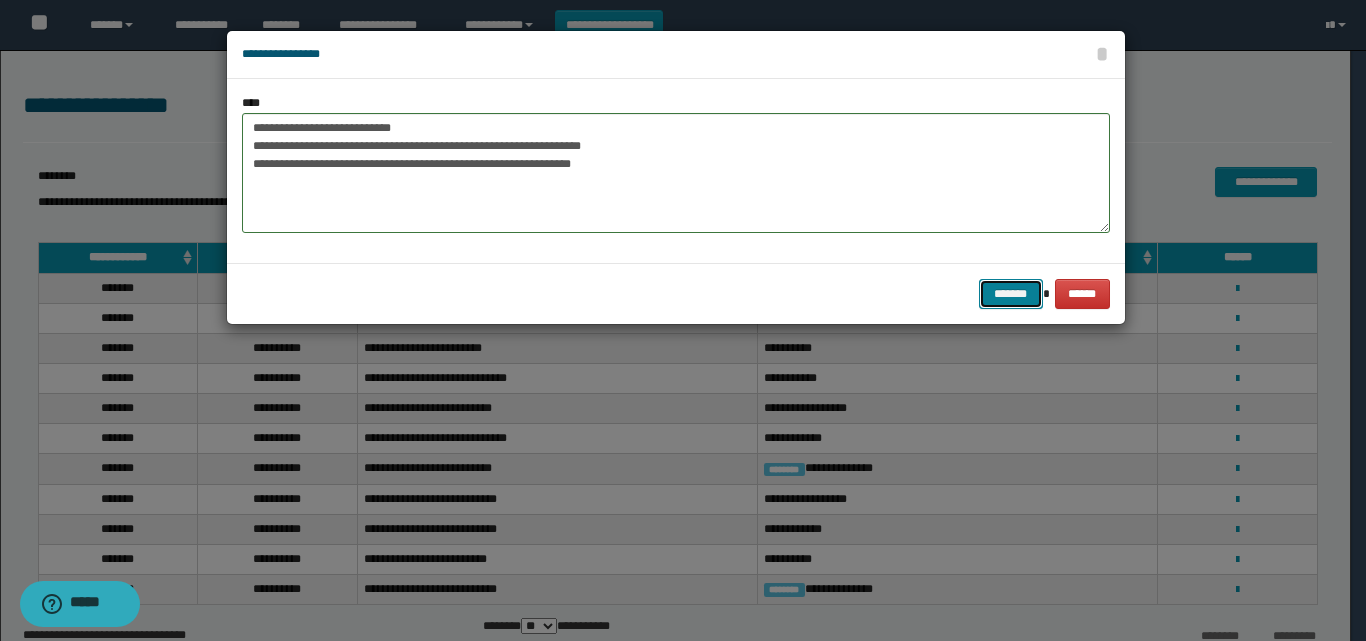 click on "*******" at bounding box center [1011, 294] 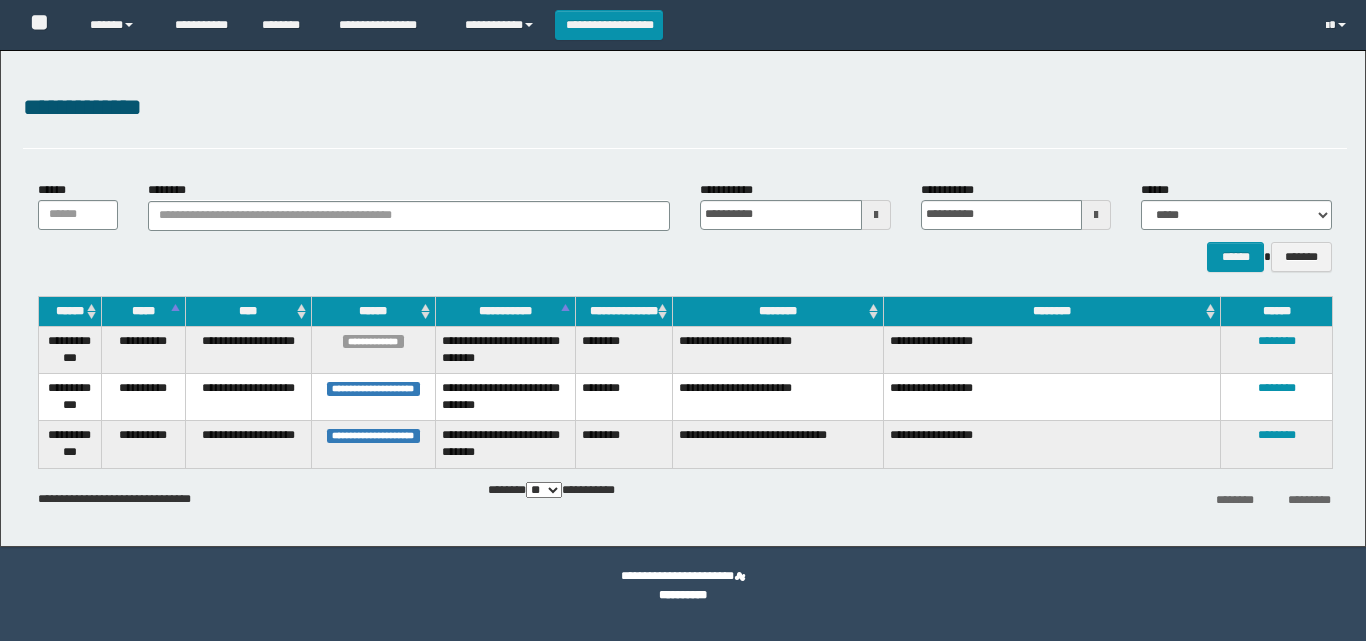 scroll, scrollTop: 0, scrollLeft: 0, axis: both 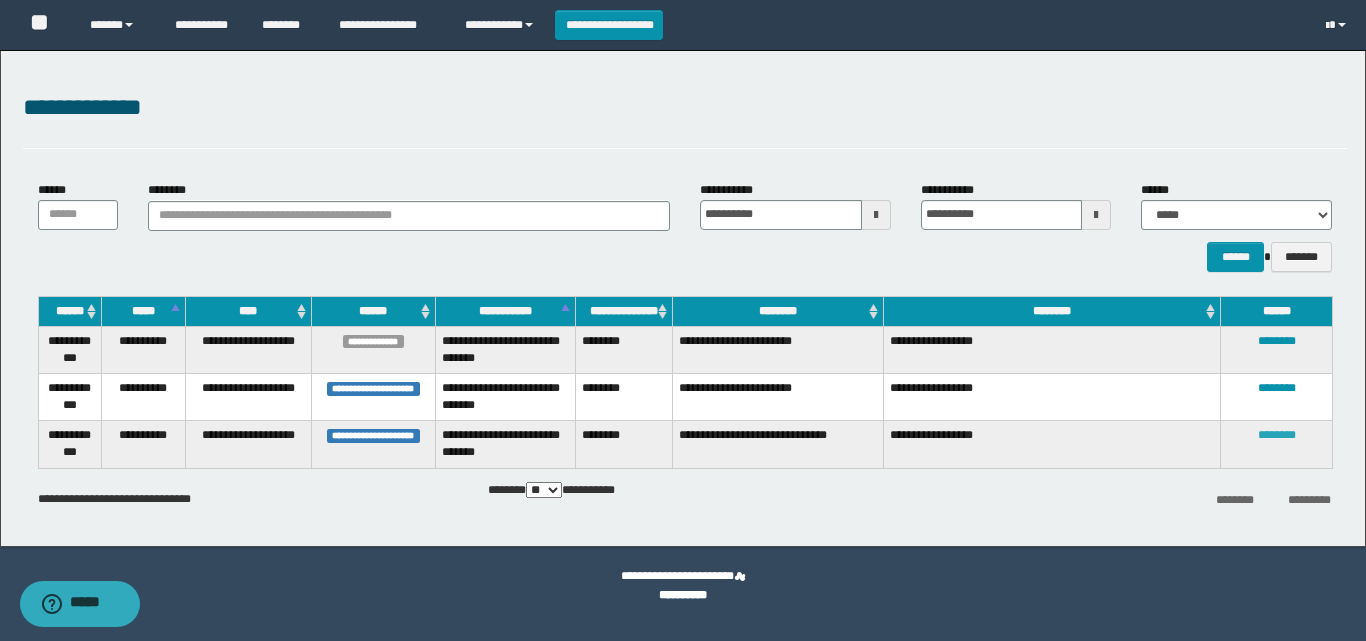 click on "********" at bounding box center [1277, 435] 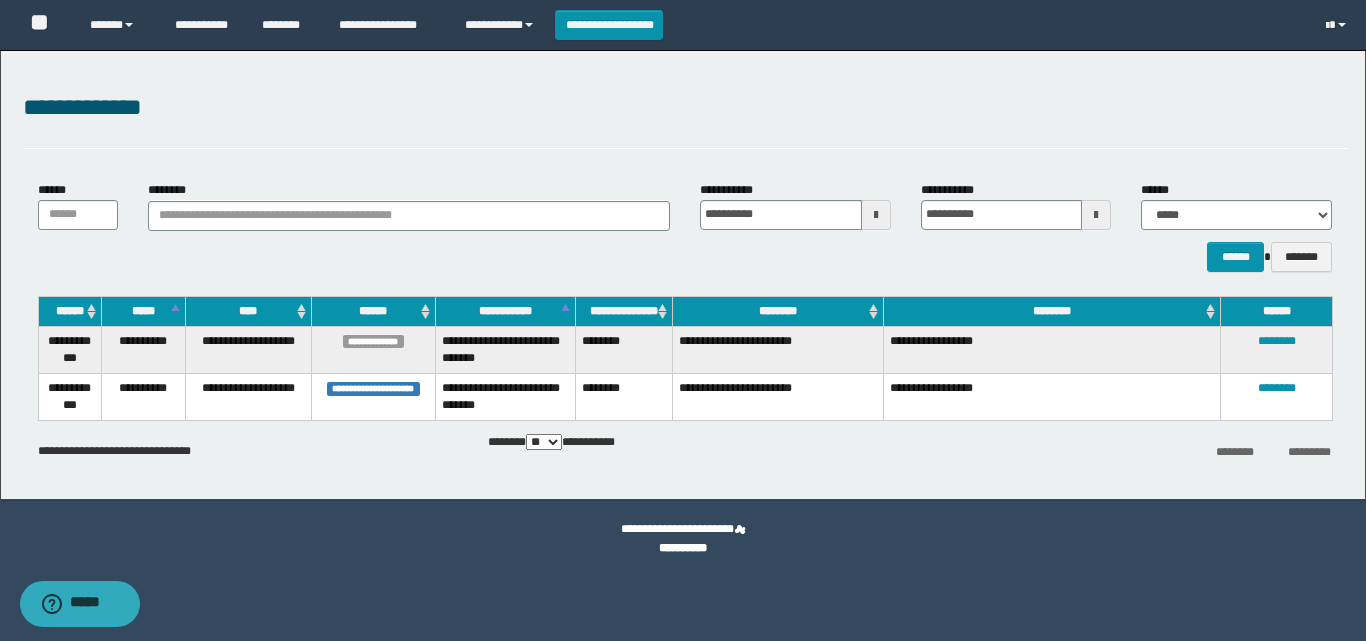 click on "**********" at bounding box center [685, 119] 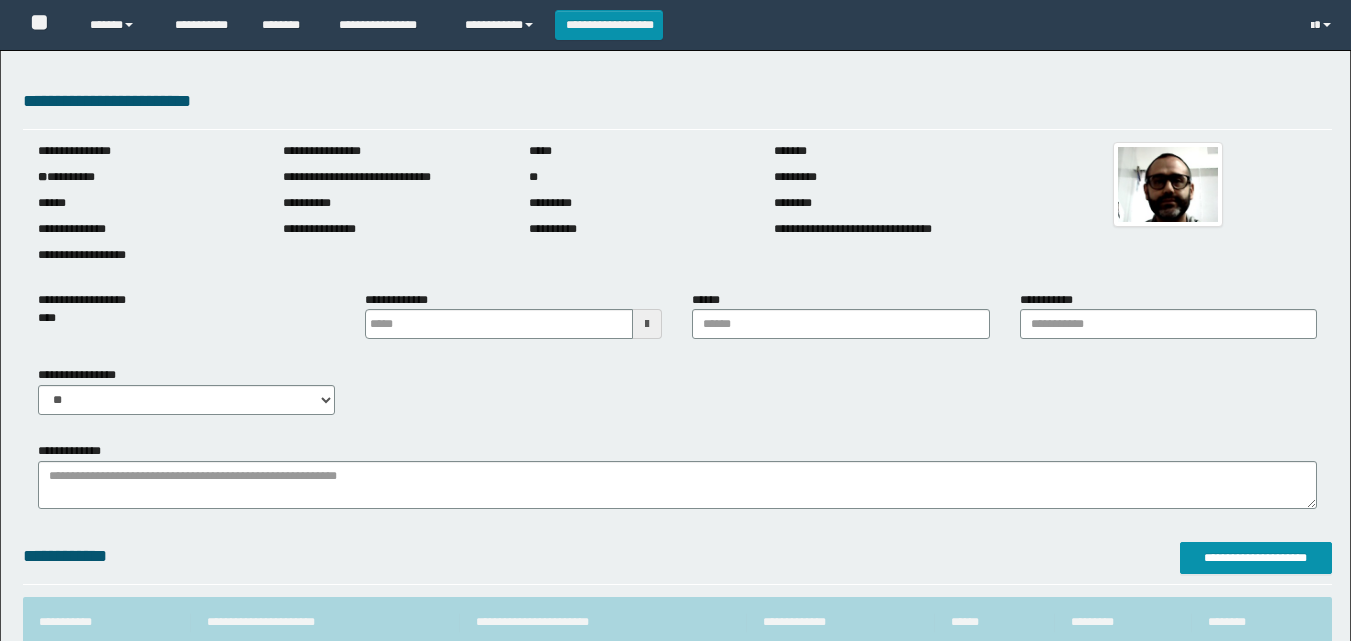 scroll, scrollTop: 0, scrollLeft: 0, axis: both 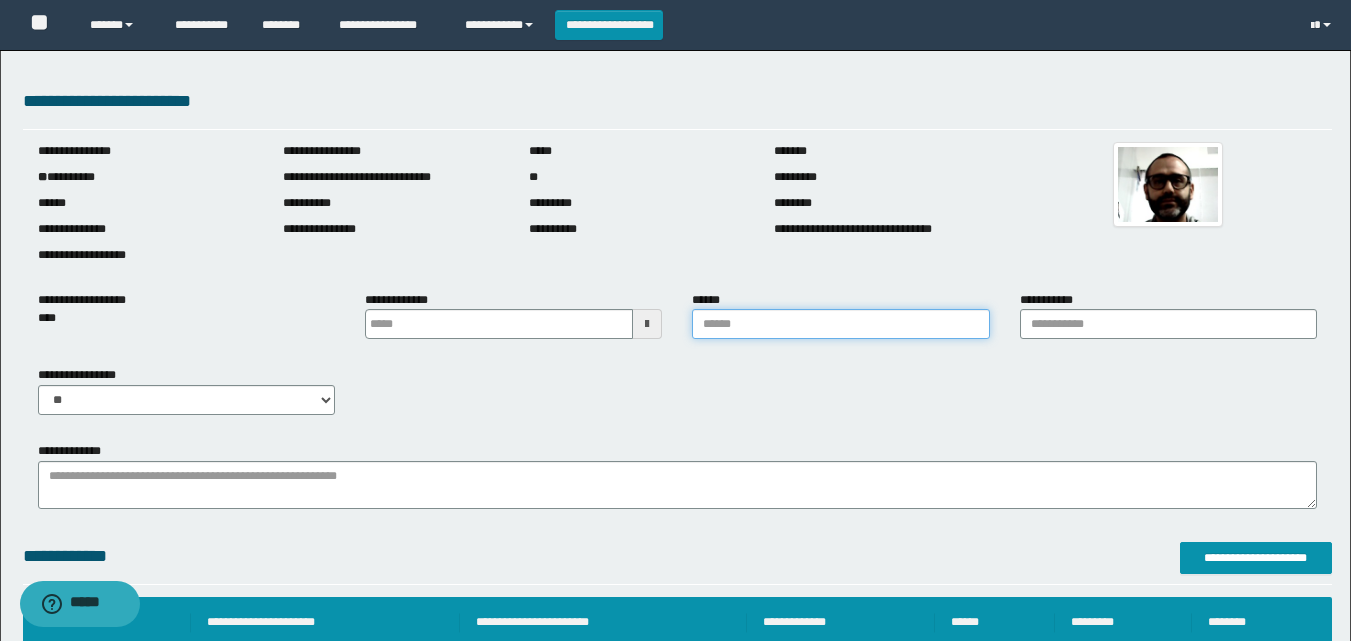 click on "******" at bounding box center (840, 324) 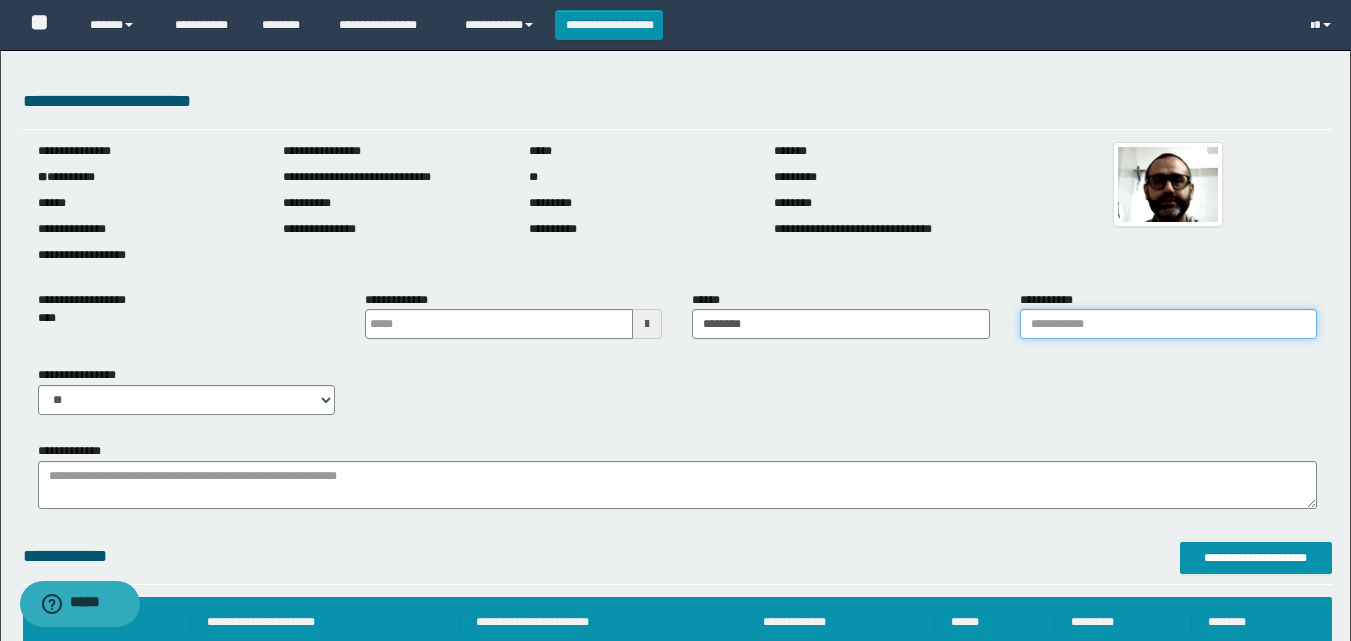 click on "**********" at bounding box center (1168, 324) 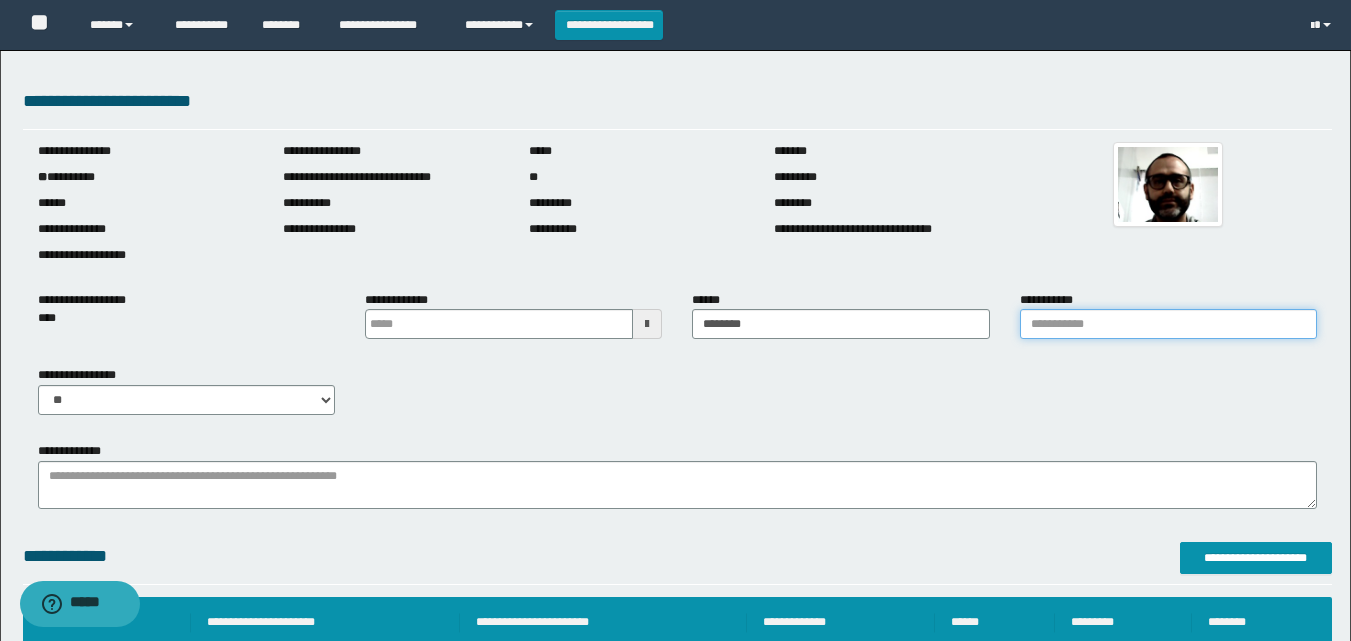 type on "**********" 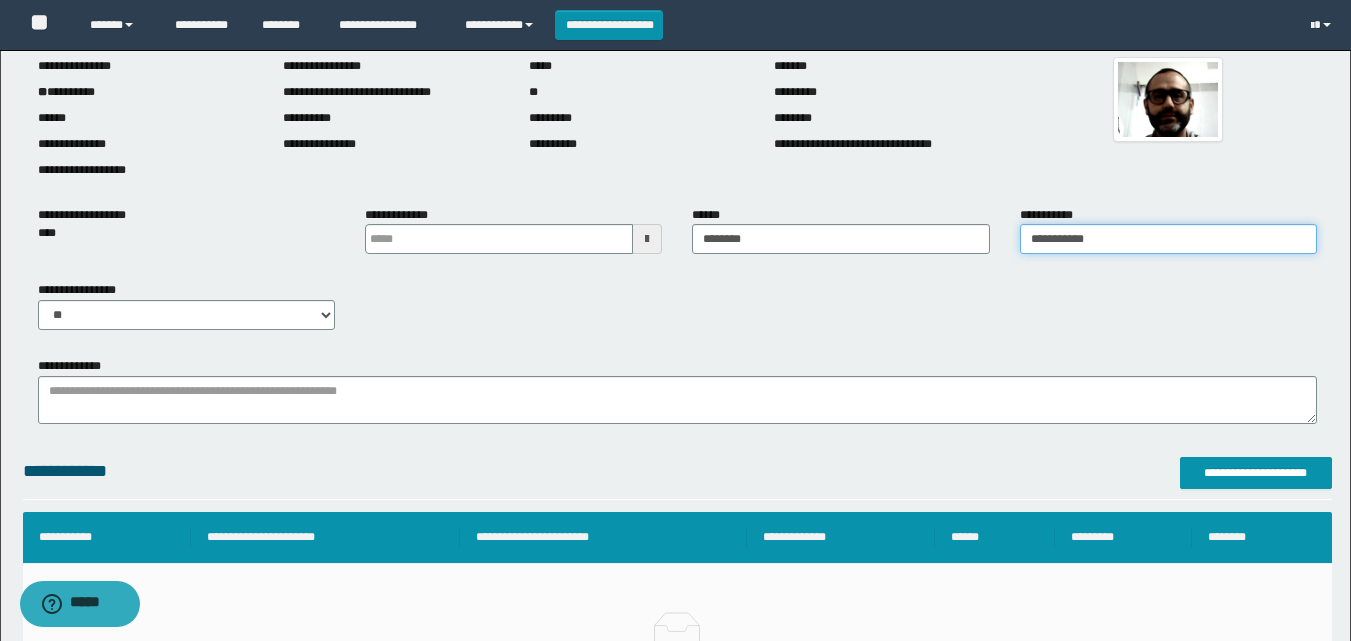 scroll, scrollTop: 200, scrollLeft: 0, axis: vertical 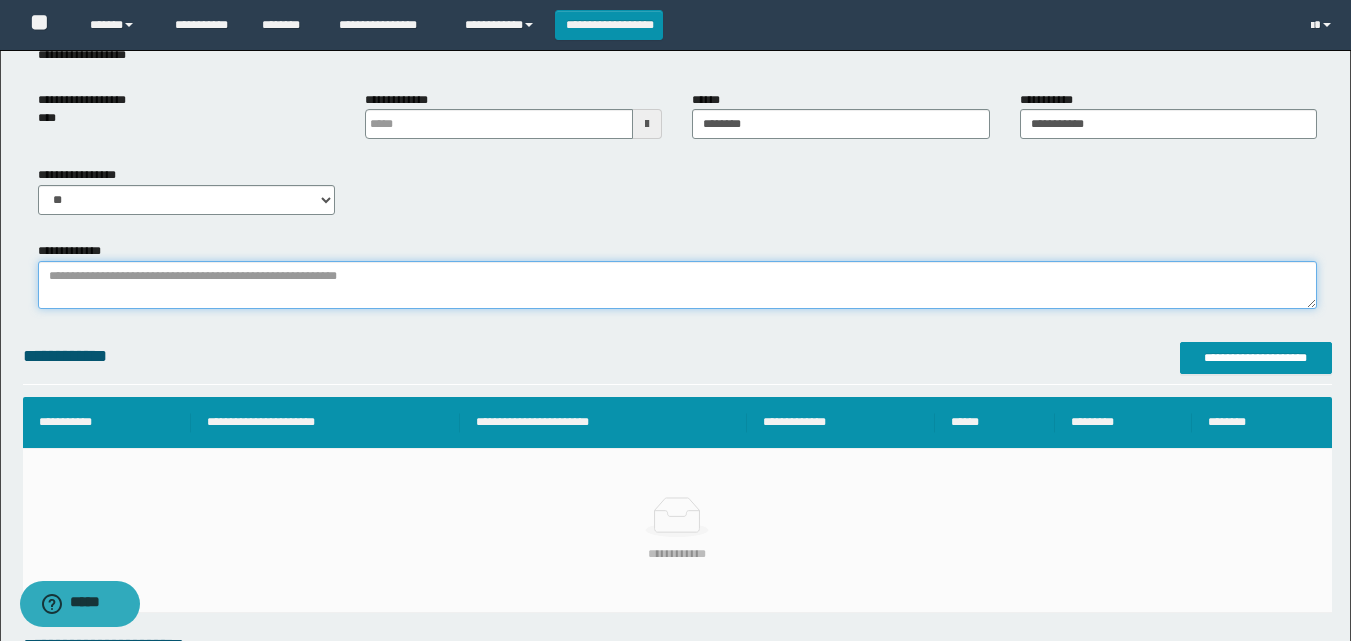 click on "**********" at bounding box center (677, 285) 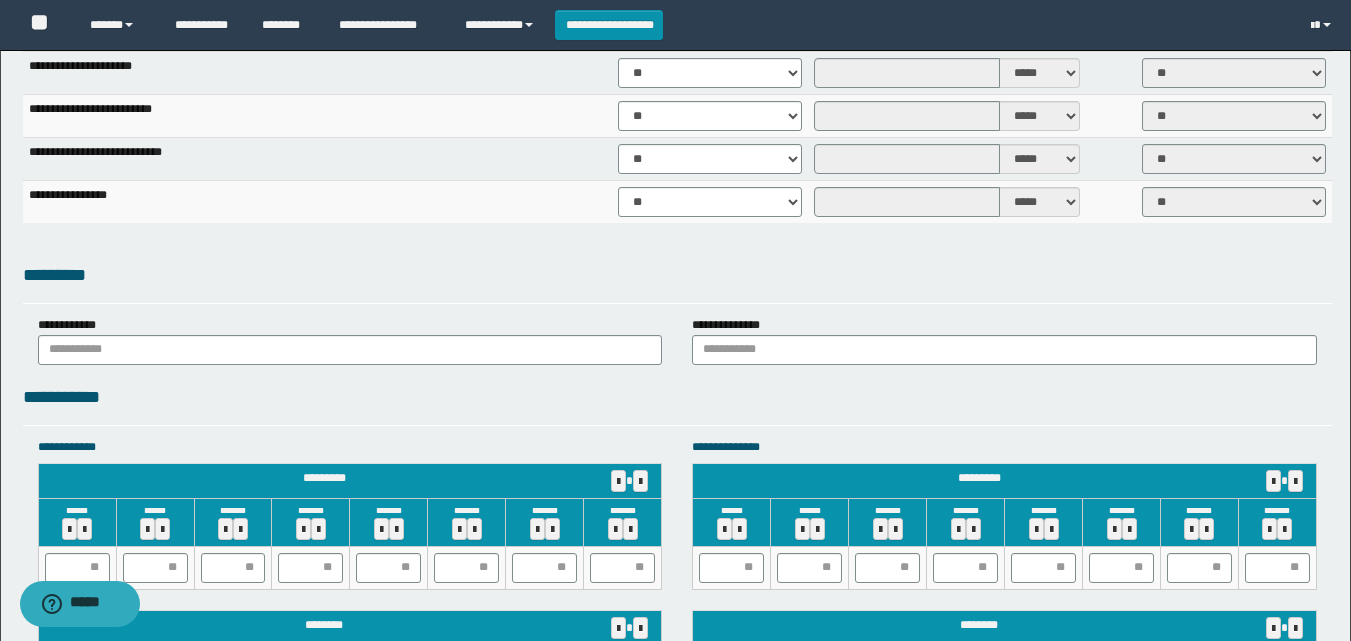 scroll, scrollTop: 1700, scrollLeft: 0, axis: vertical 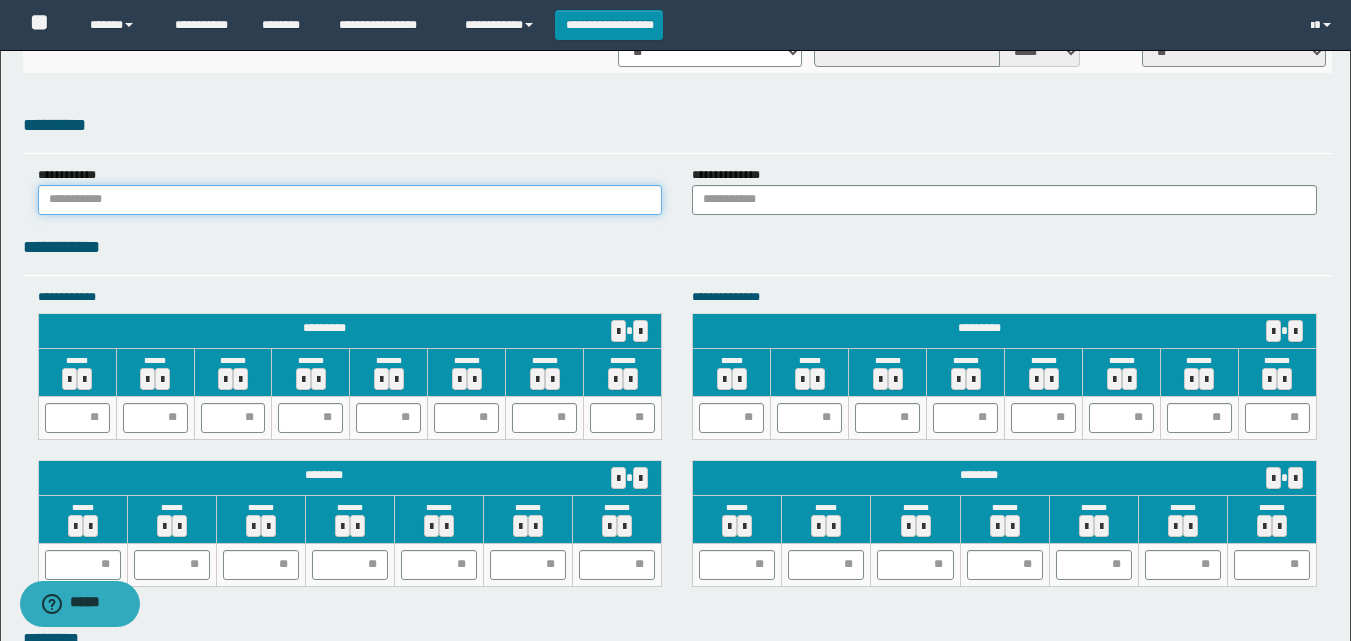 click at bounding box center (350, 200) 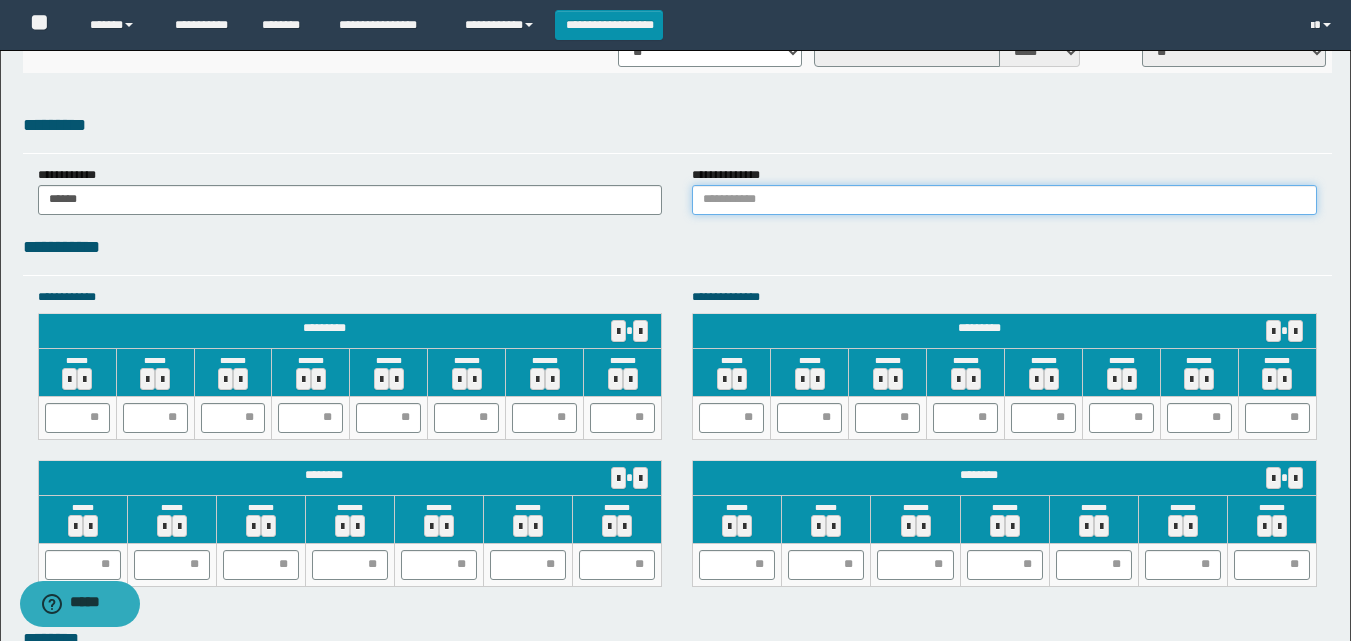 click at bounding box center [1004, 200] 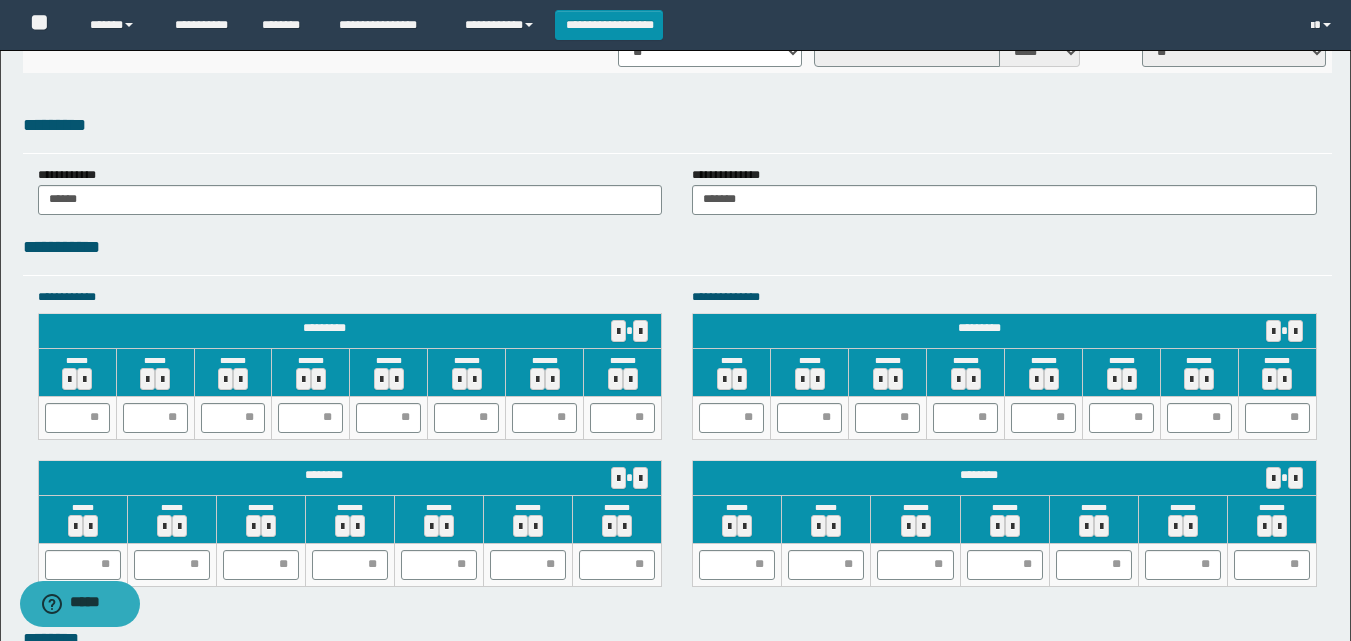 click on "**********" at bounding box center [677, 247] 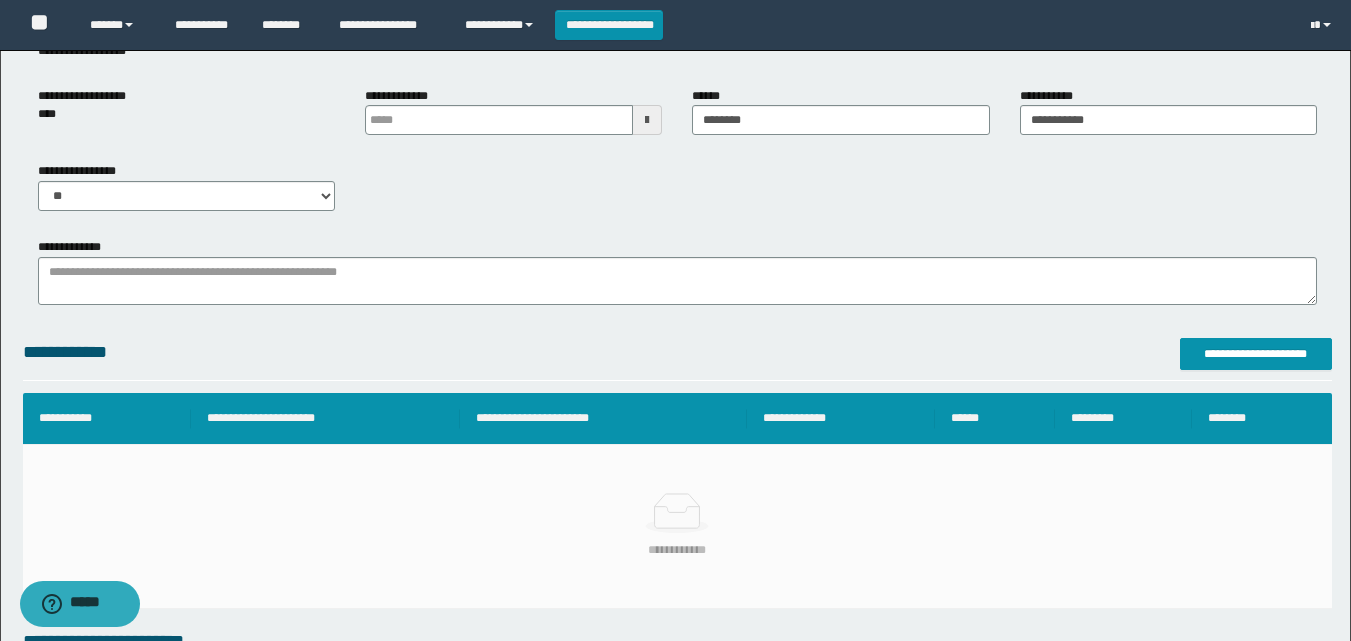 scroll, scrollTop: 200, scrollLeft: 0, axis: vertical 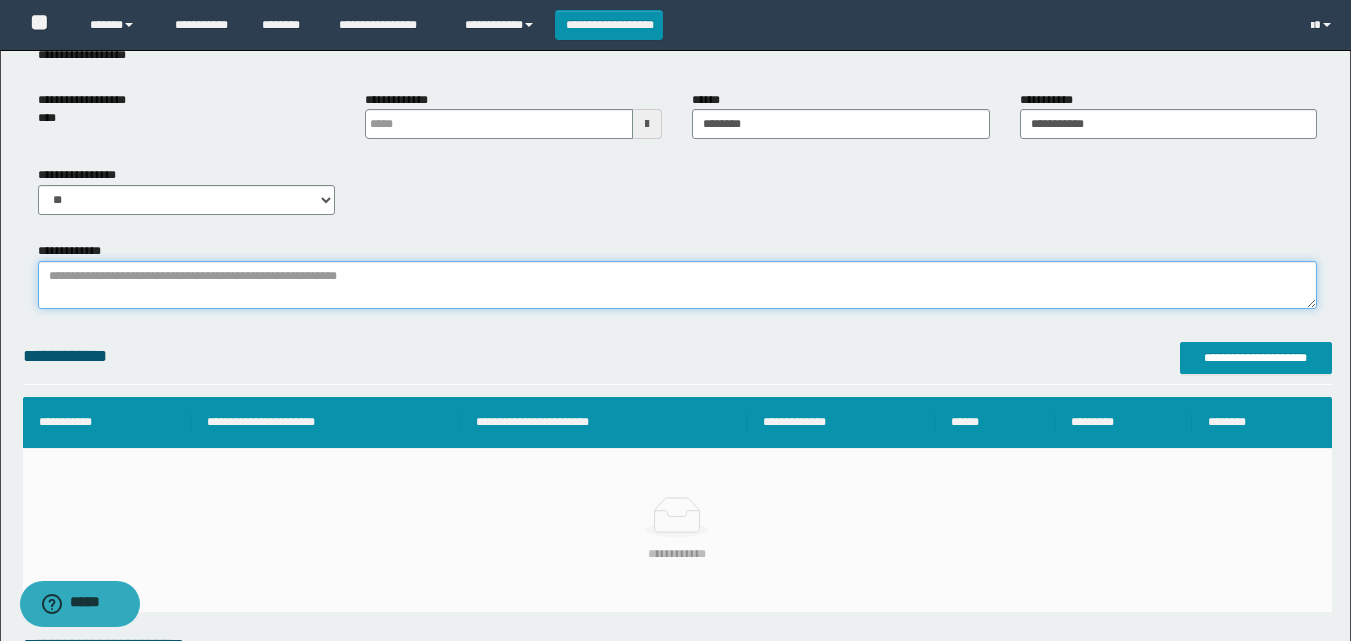 click on "**********" at bounding box center (677, 285) 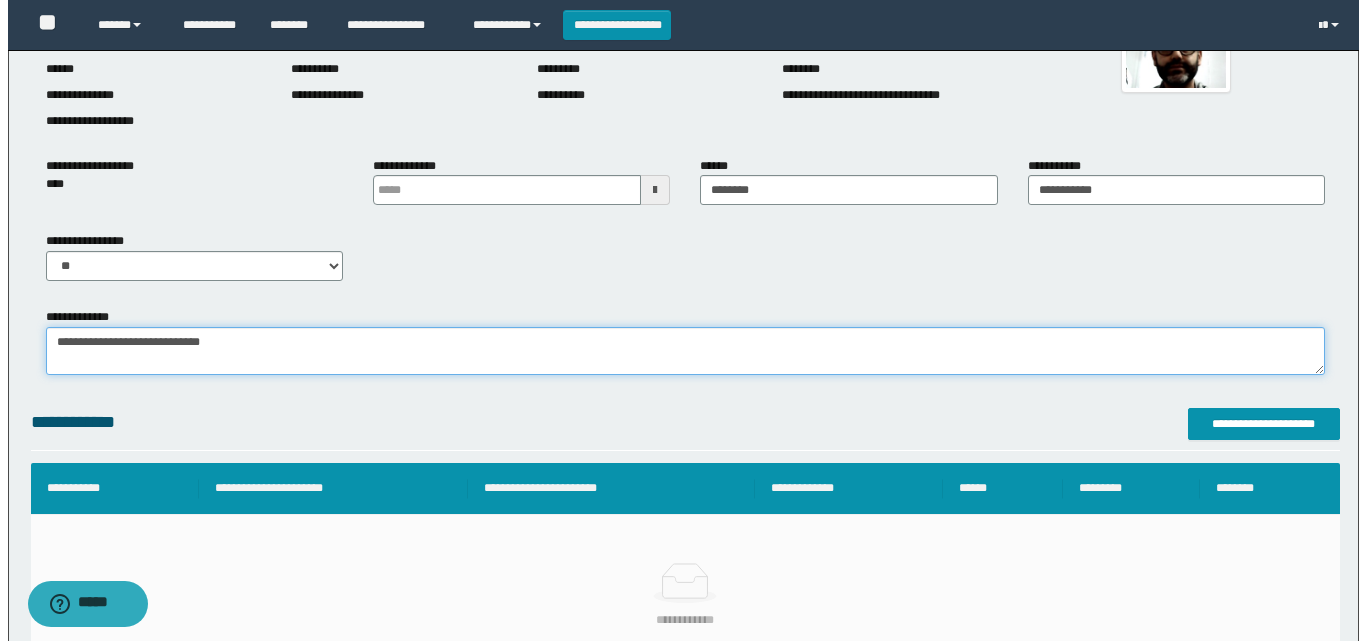 scroll, scrollTop: 100, scrollLeft: 0, axis: vertical 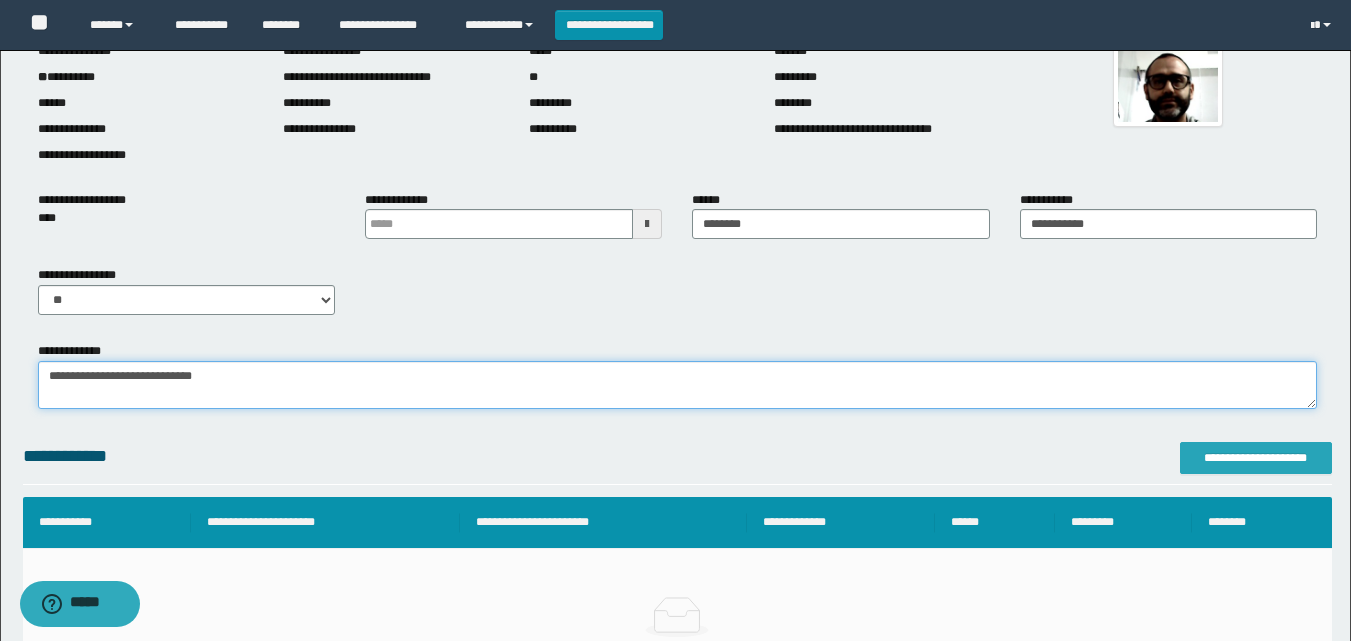 type on "**********" 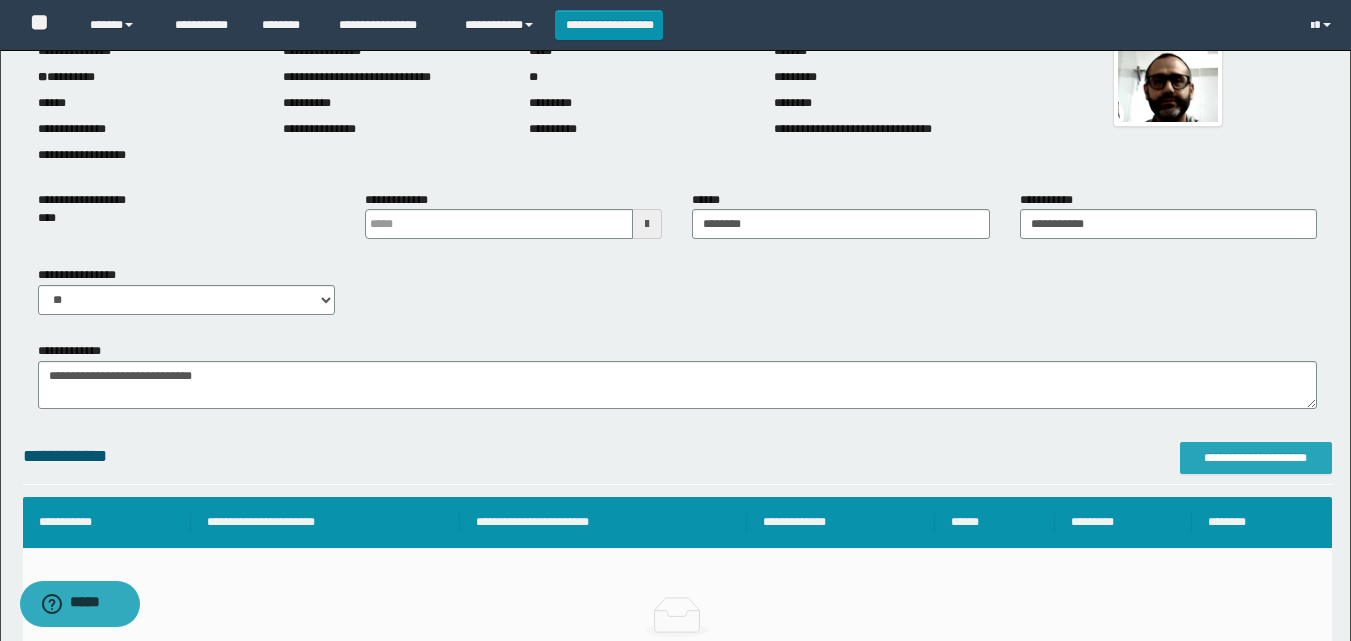 click on "**********" at bounding box center [1256, 458] 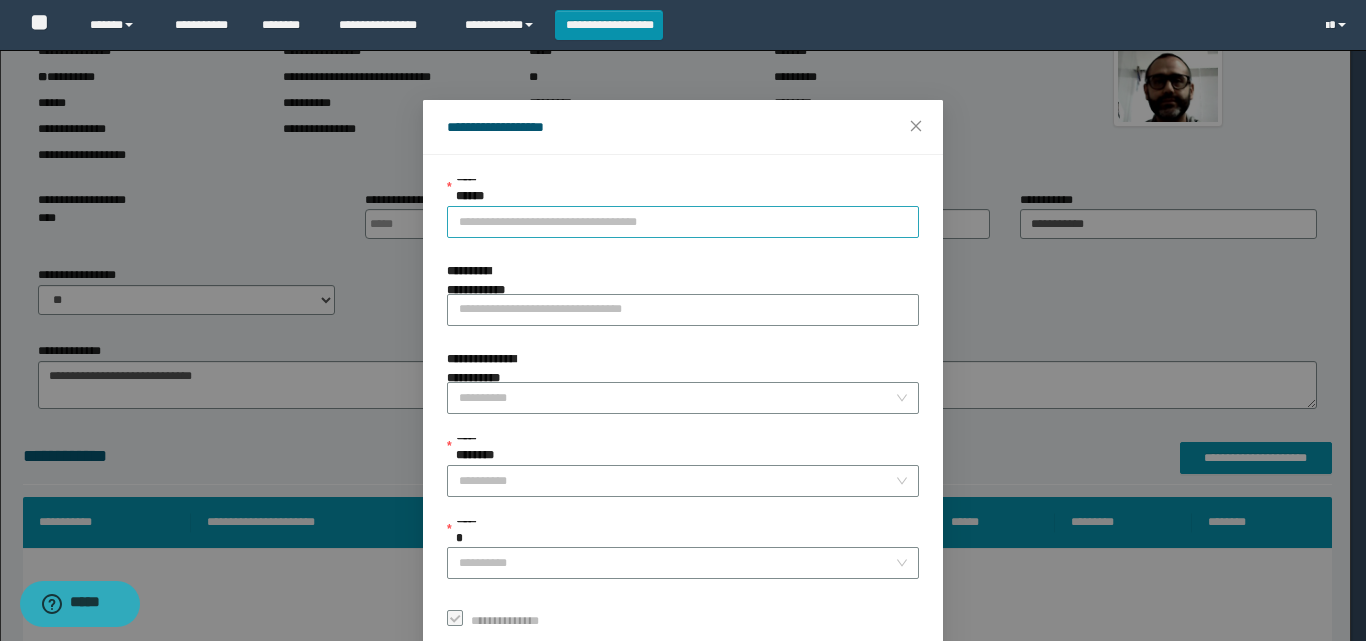 click on "**********" at bounding box center (683, 222) 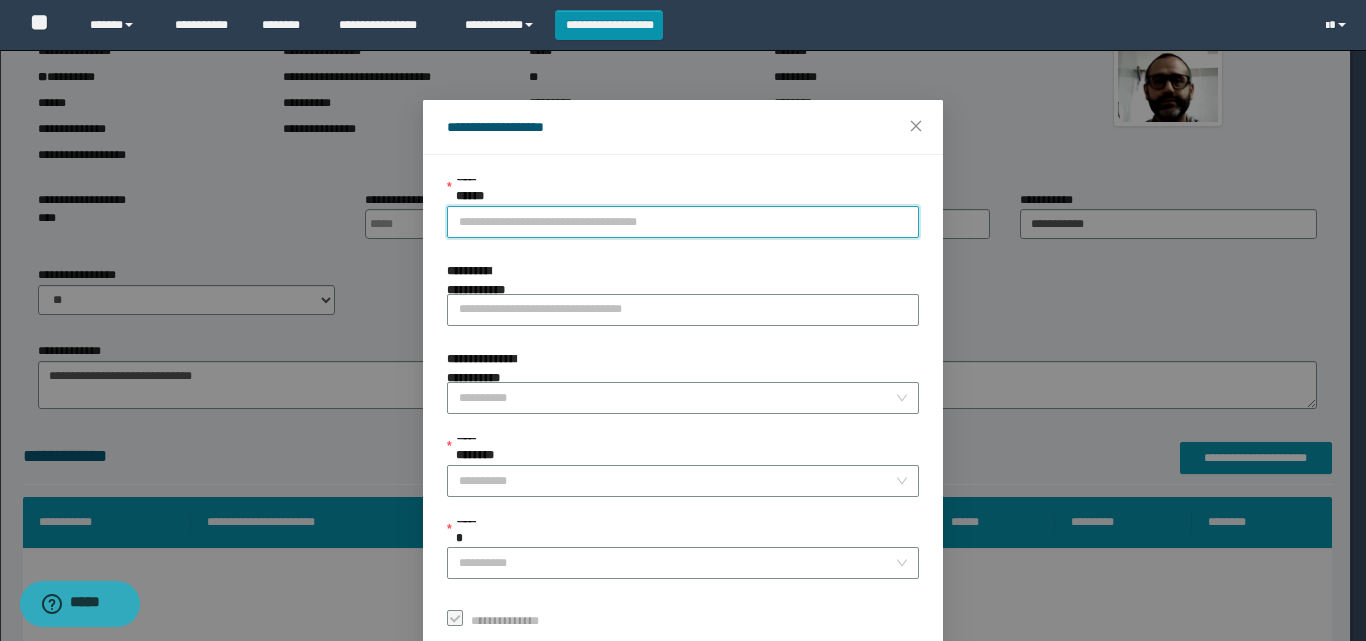 click on "**********" at bounding box center (683, 222) 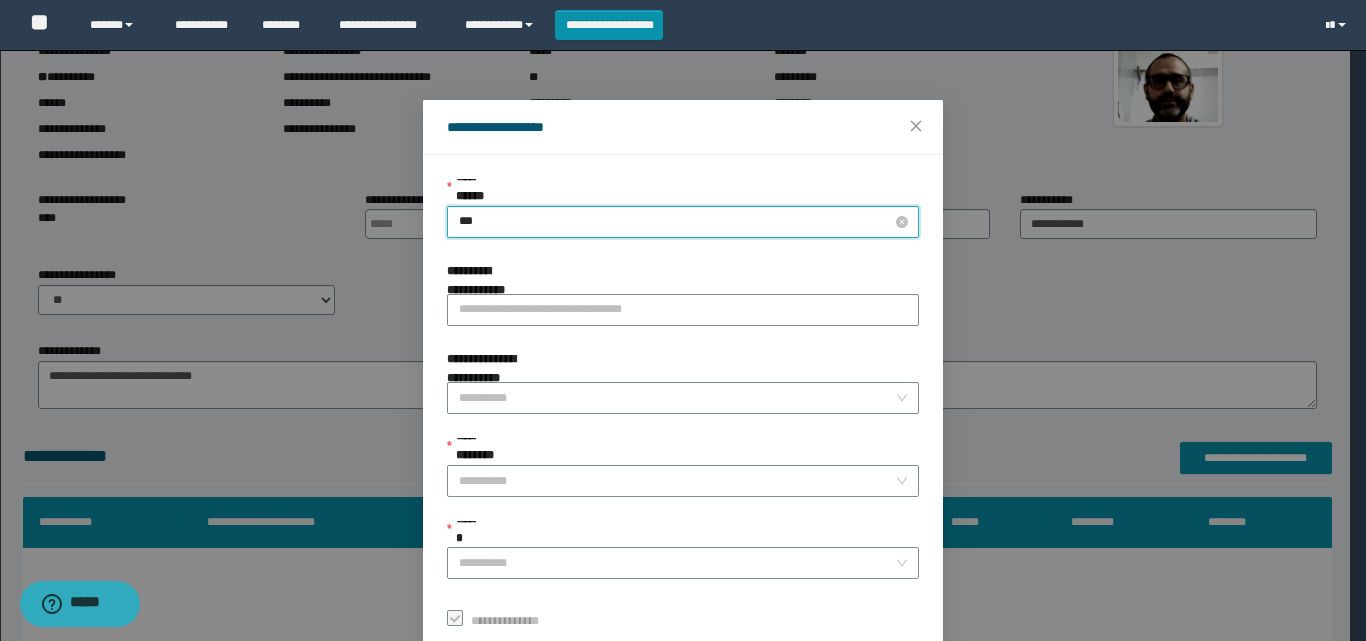 type on "****" 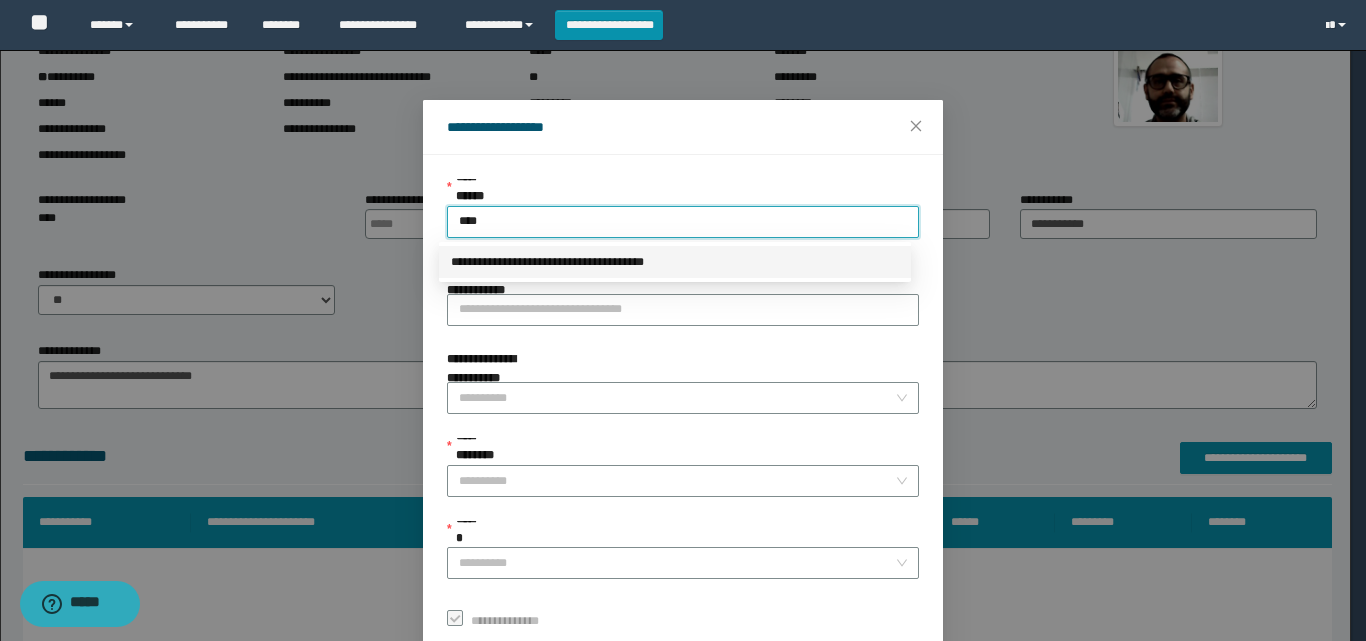 click on "**********" at bounding box center [675, 262] 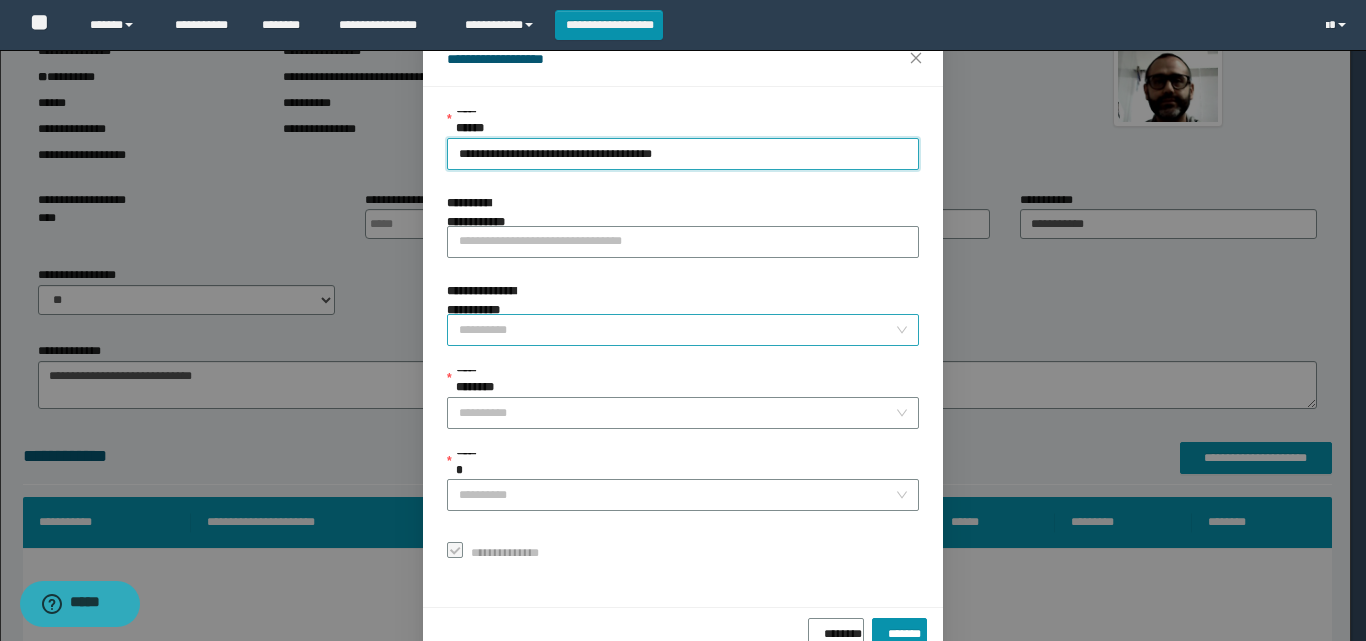 scroll, scrollTop: 111, scrollLeft: 0, axis: vertical 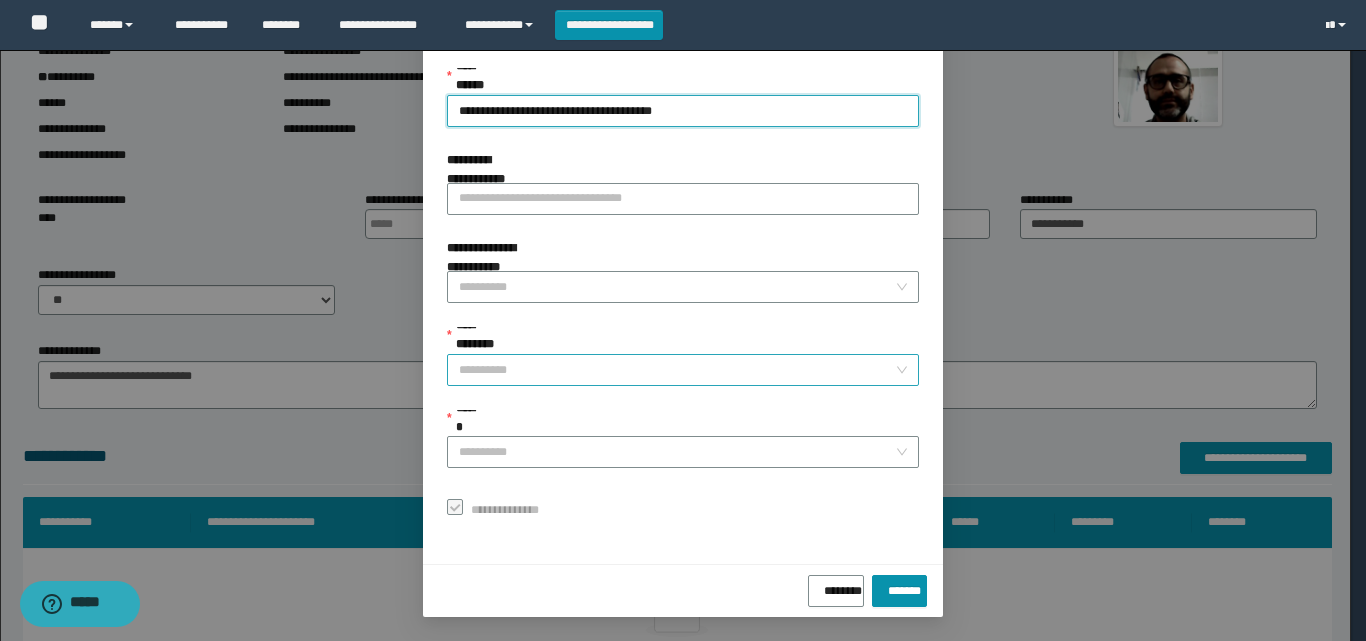 click on "**********" at bounding box center (677, 370) 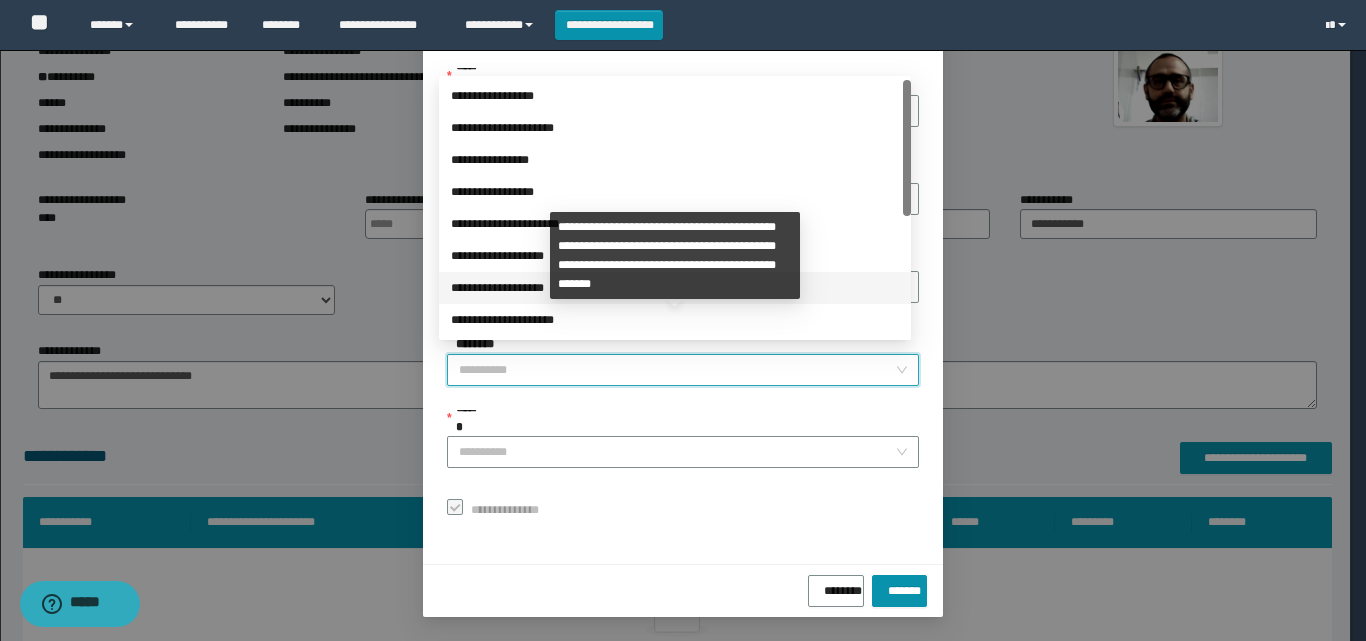 scroll, scrollTop: 224, scrollLeft: 0, axis: vertical 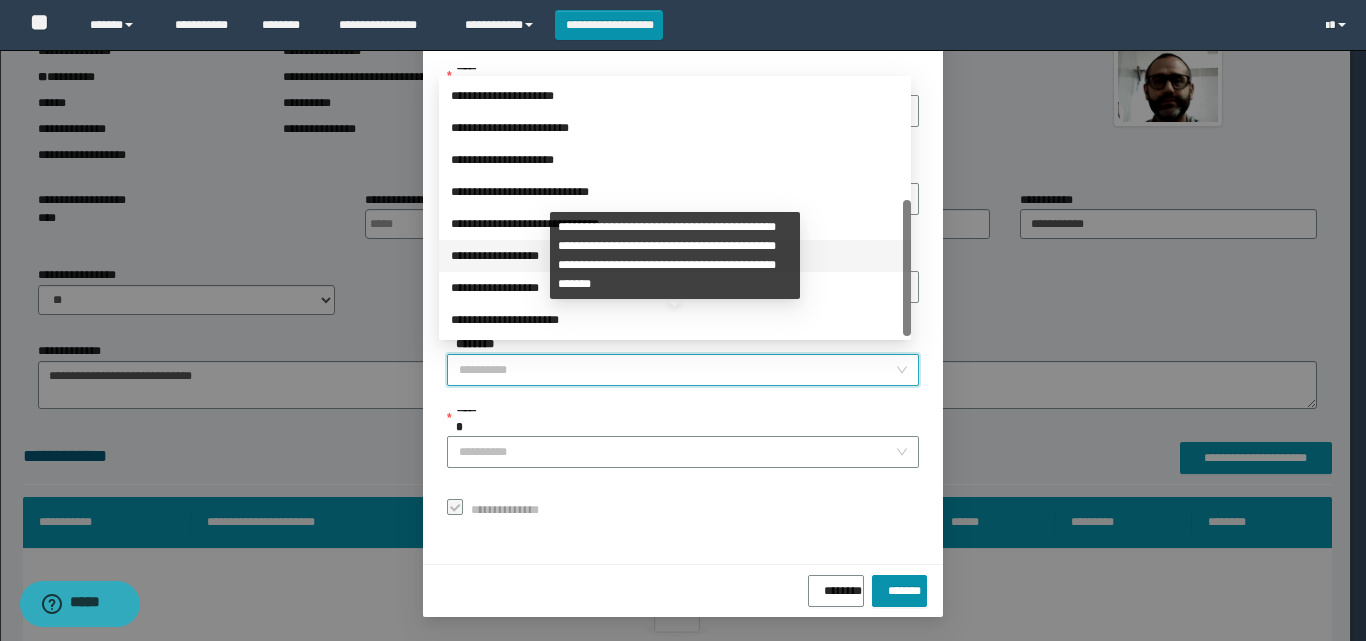 click on "**********" at bounding box center (675, 256) 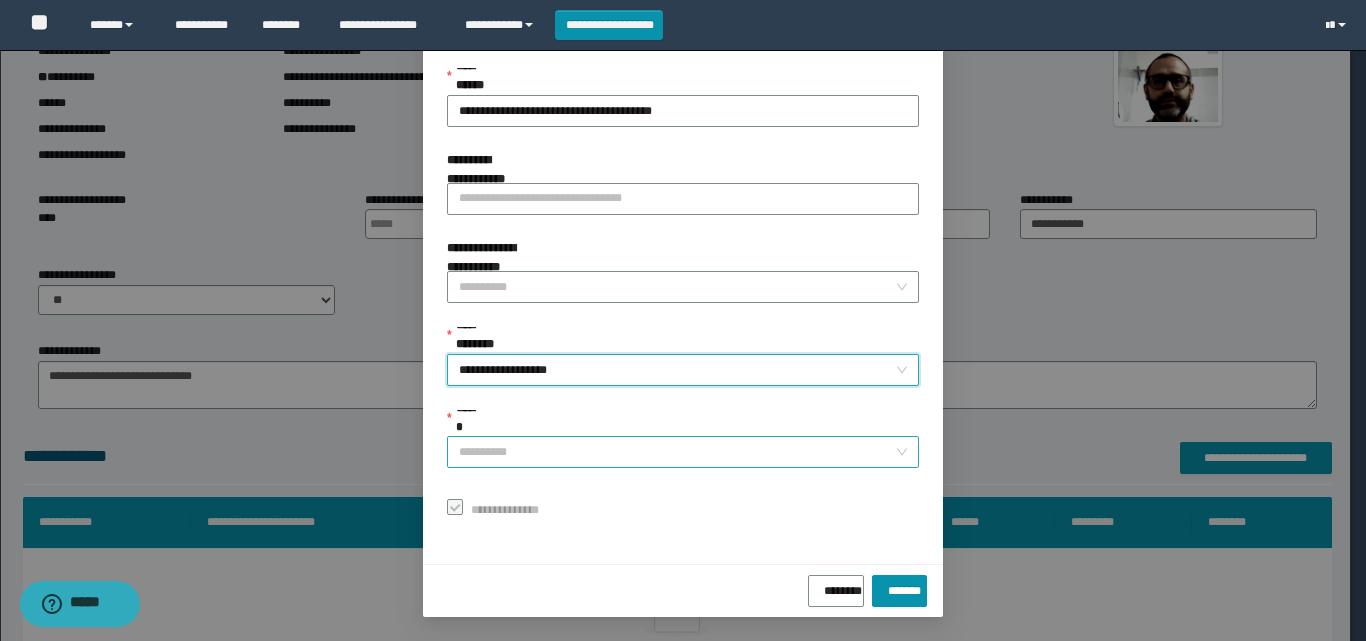 click on "******" at bounding box center [677, 452] 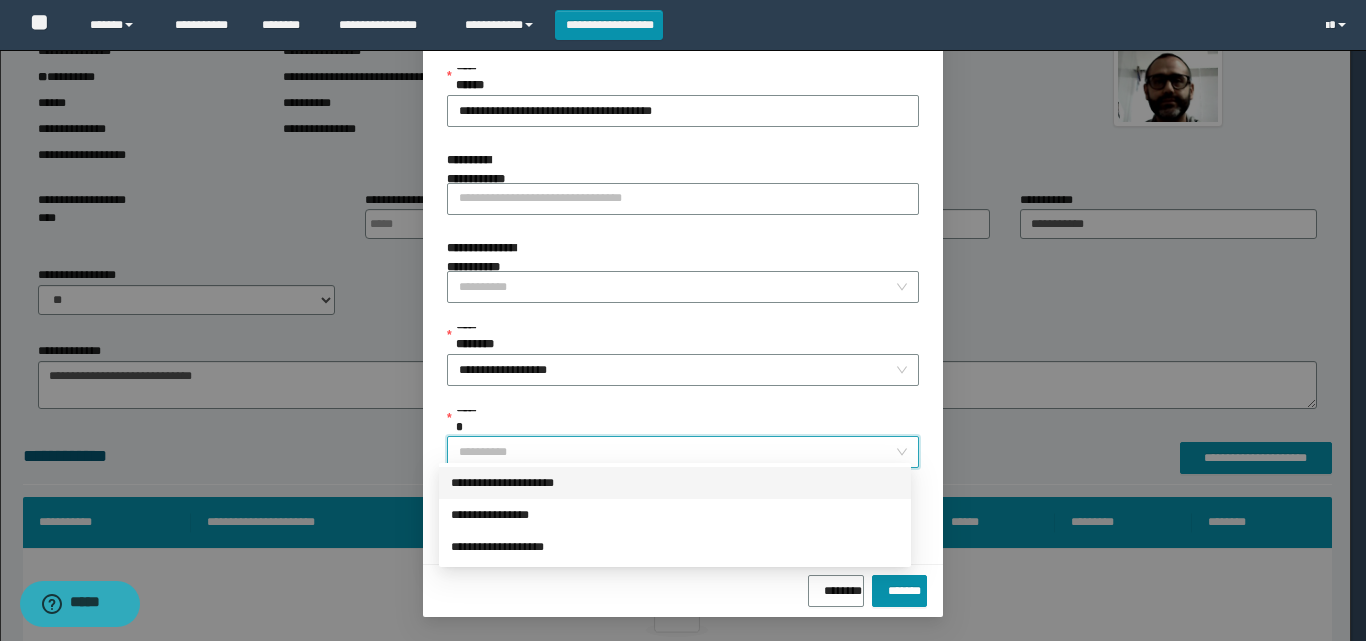 drag, startPoint x: 617, startPoint y: 489, endPoint x: 690, endPoint y: 519, distance: 78.92401 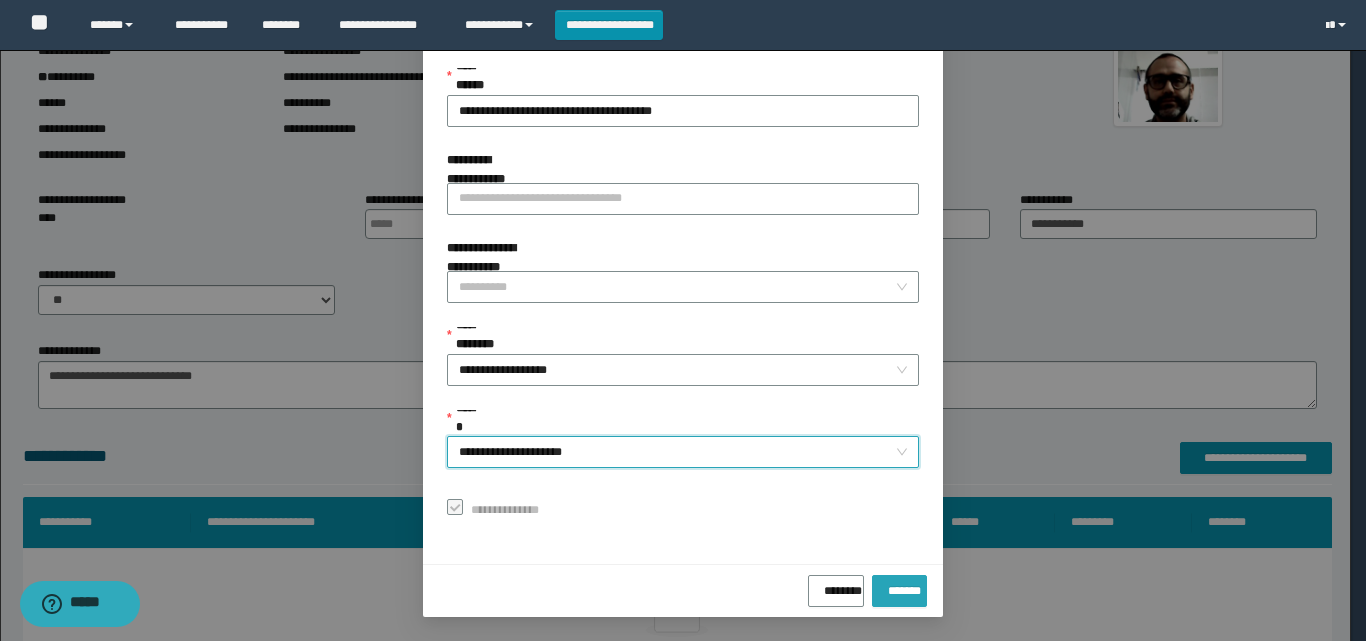 click on "*******" at bounding box center (899, 591) 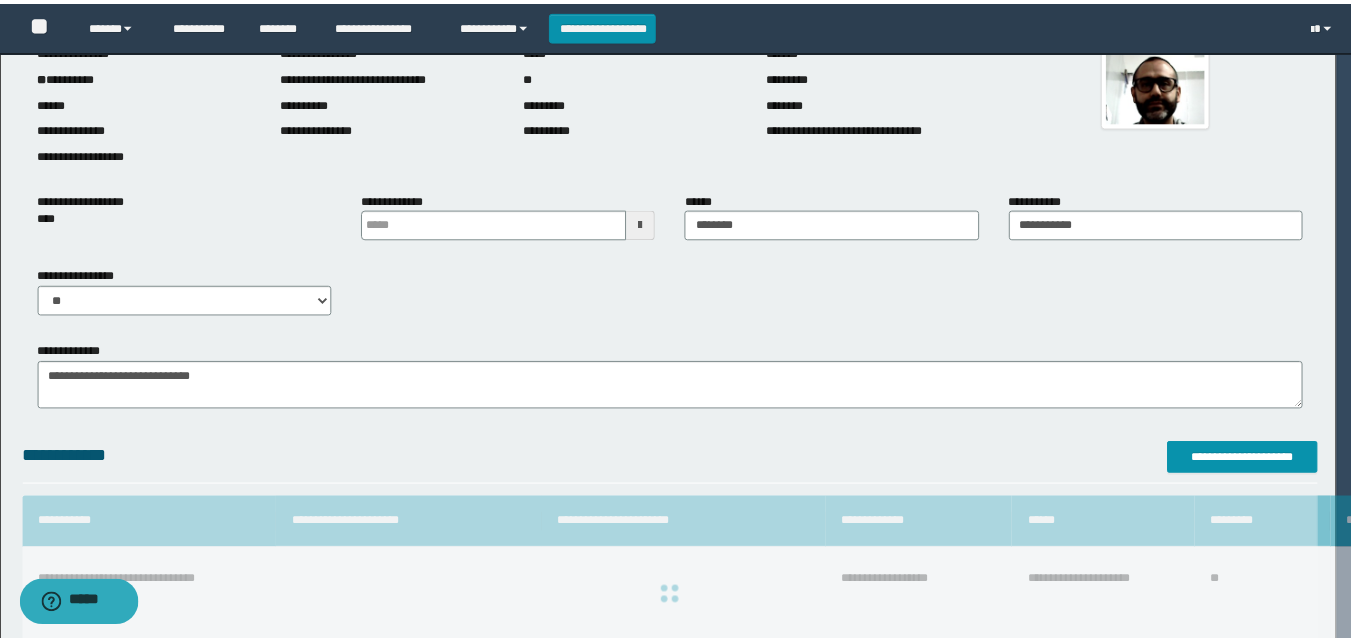 scroll, scrollTop: 64, scrollLeft: 0, axis: vertical 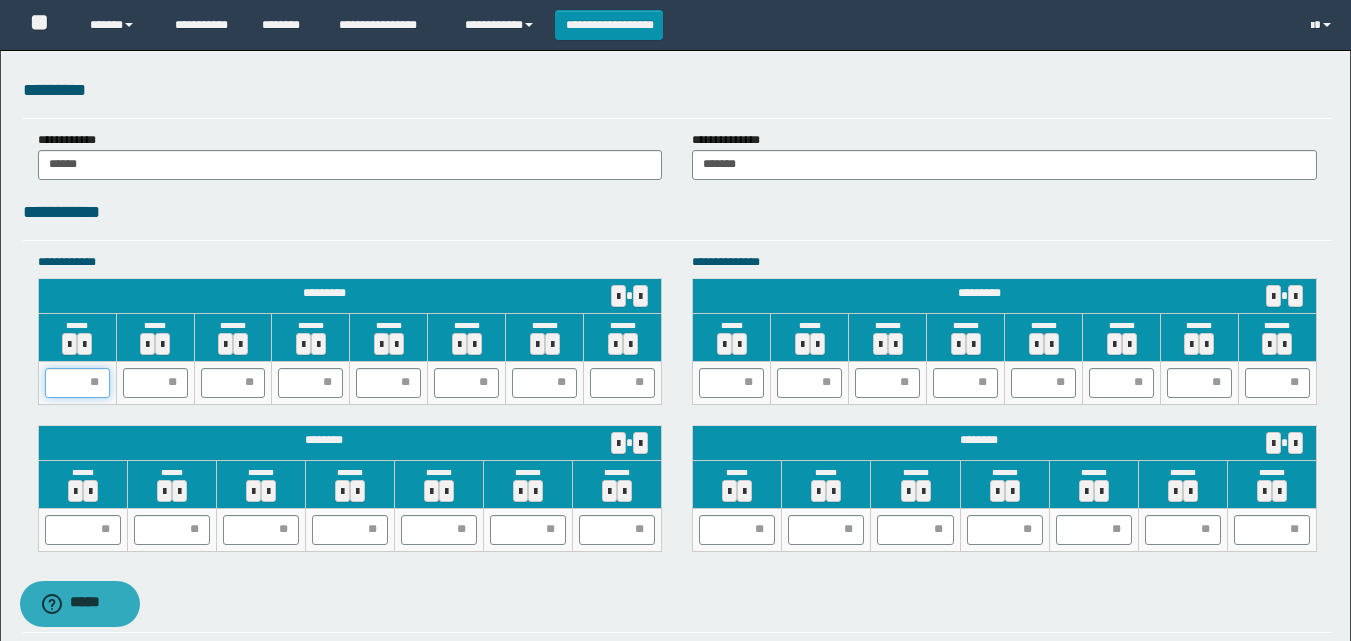 click at bounding box center [77, 383] 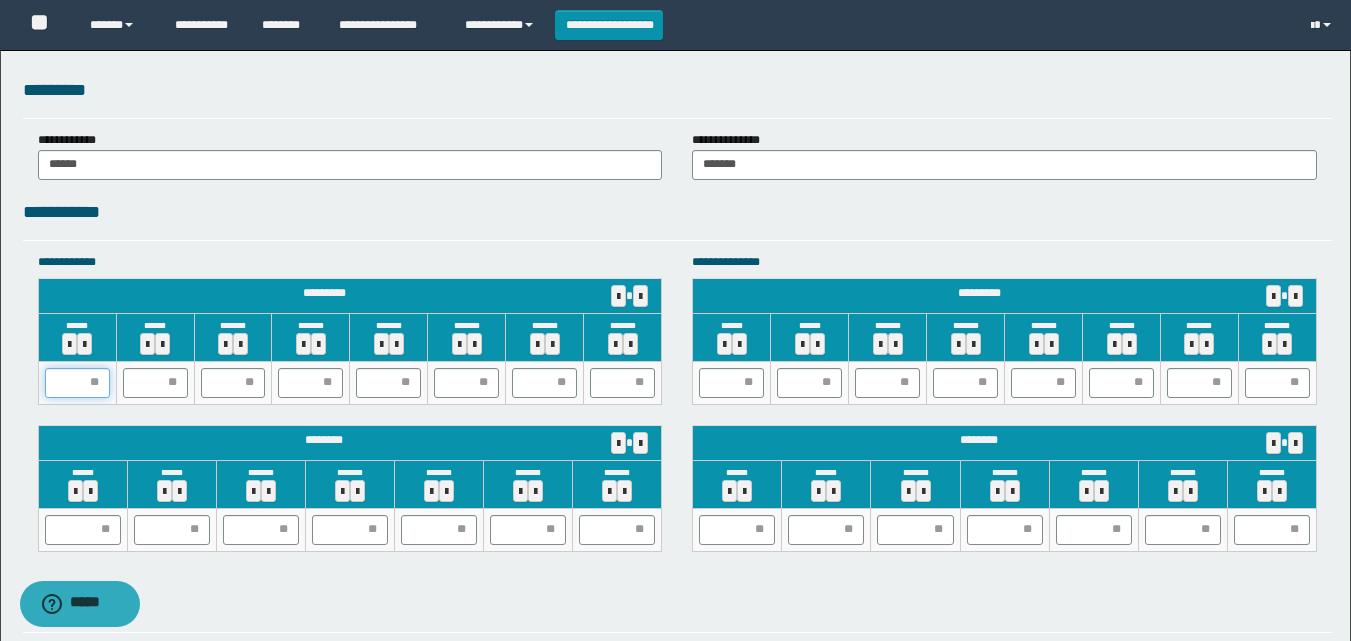 click at bounding box center (77, 383) 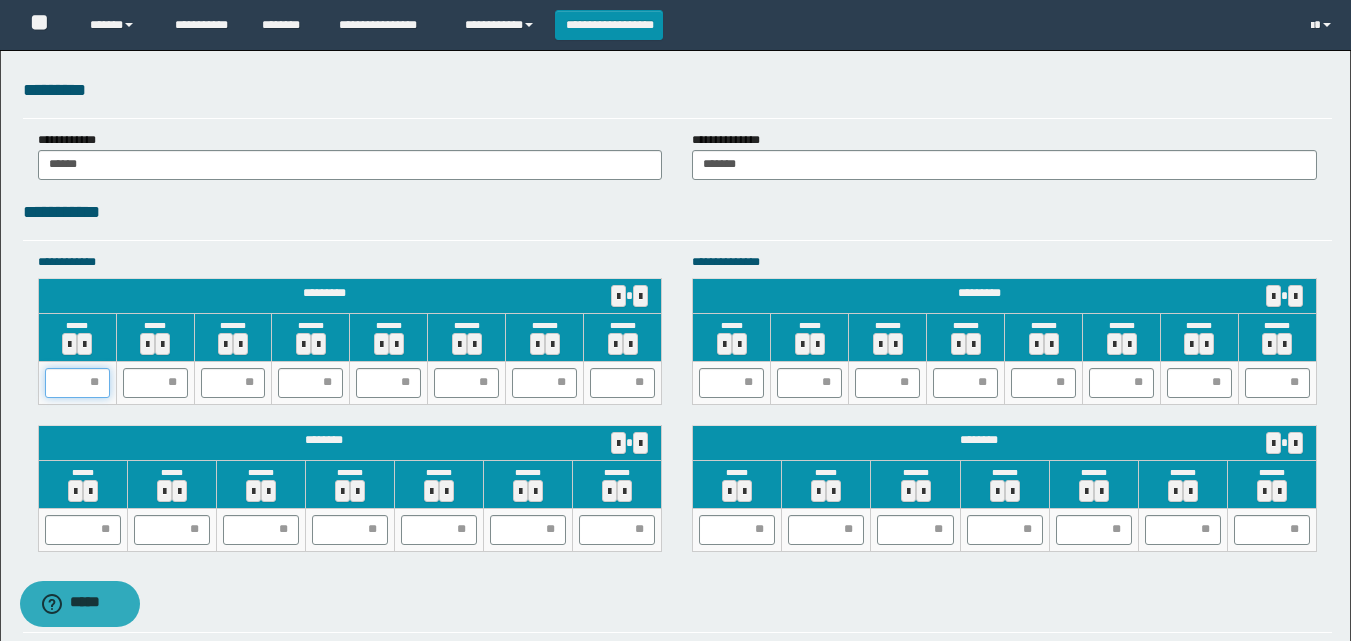 click at bounding box center (77, 383) 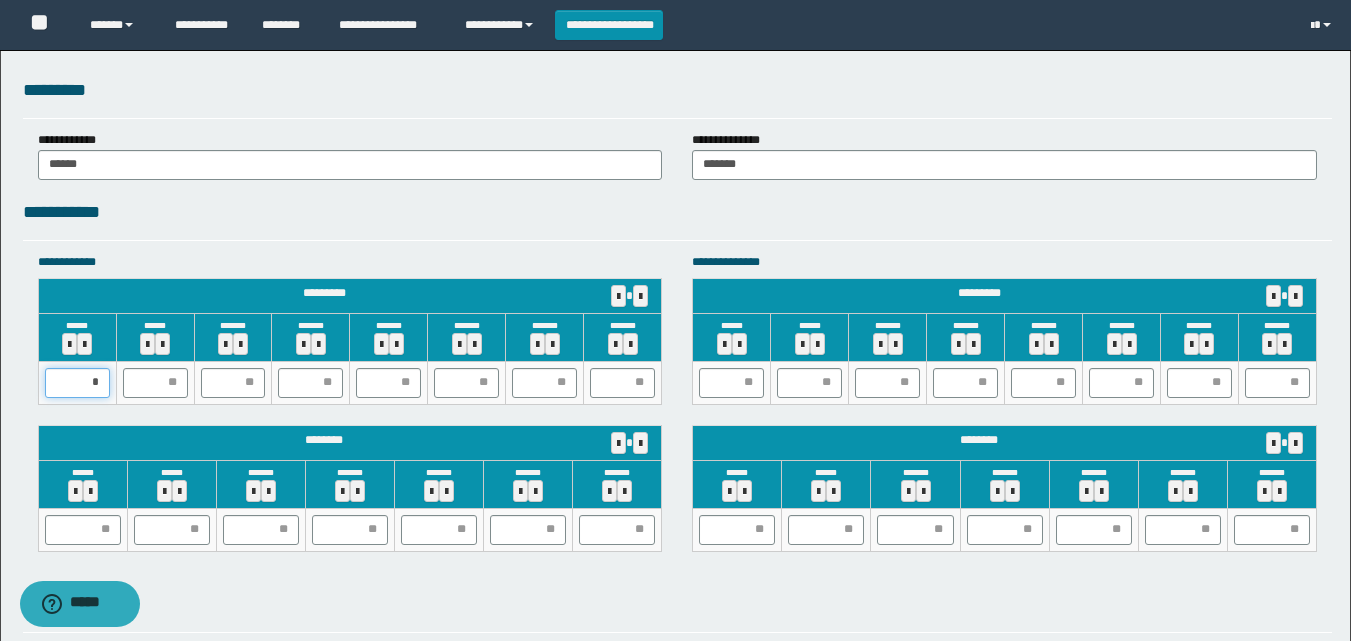 type on "**" 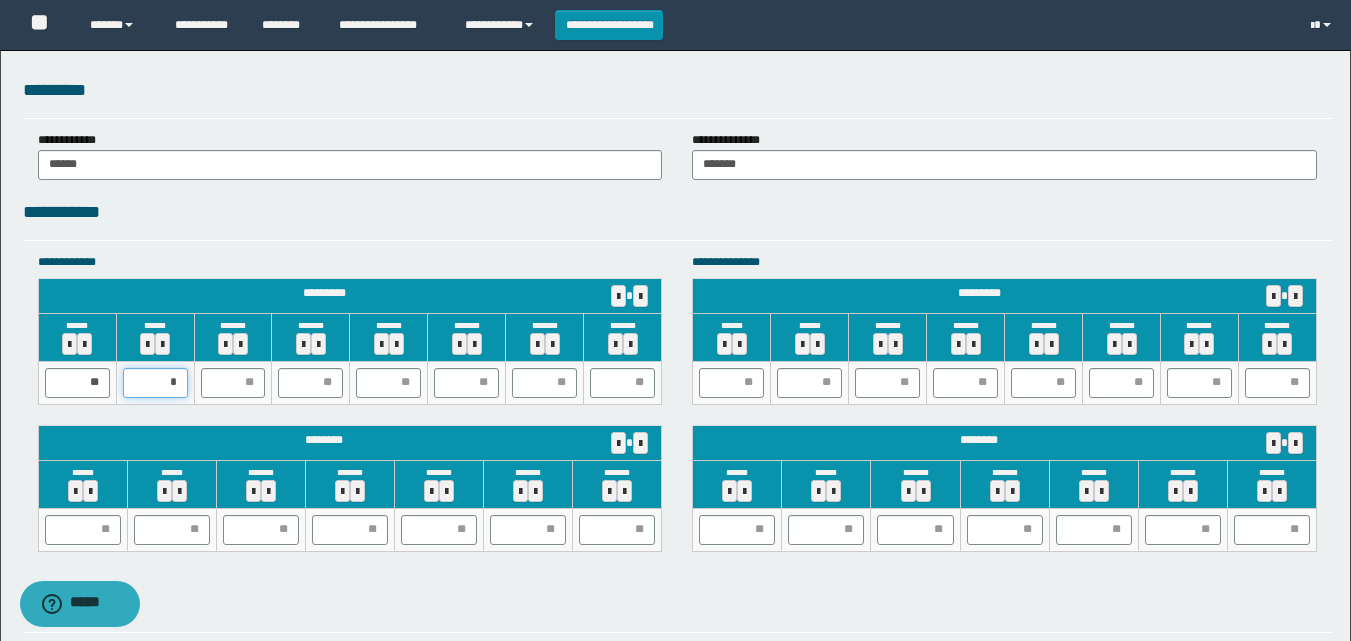 type on "**" 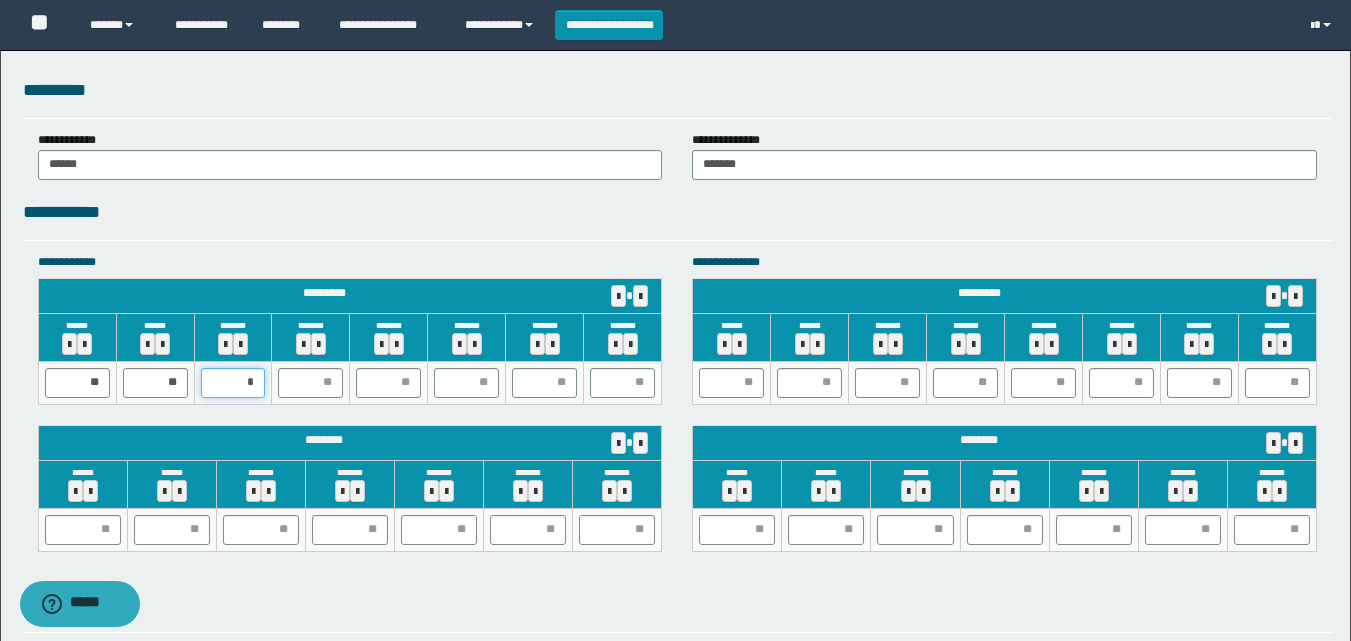 type on "**" 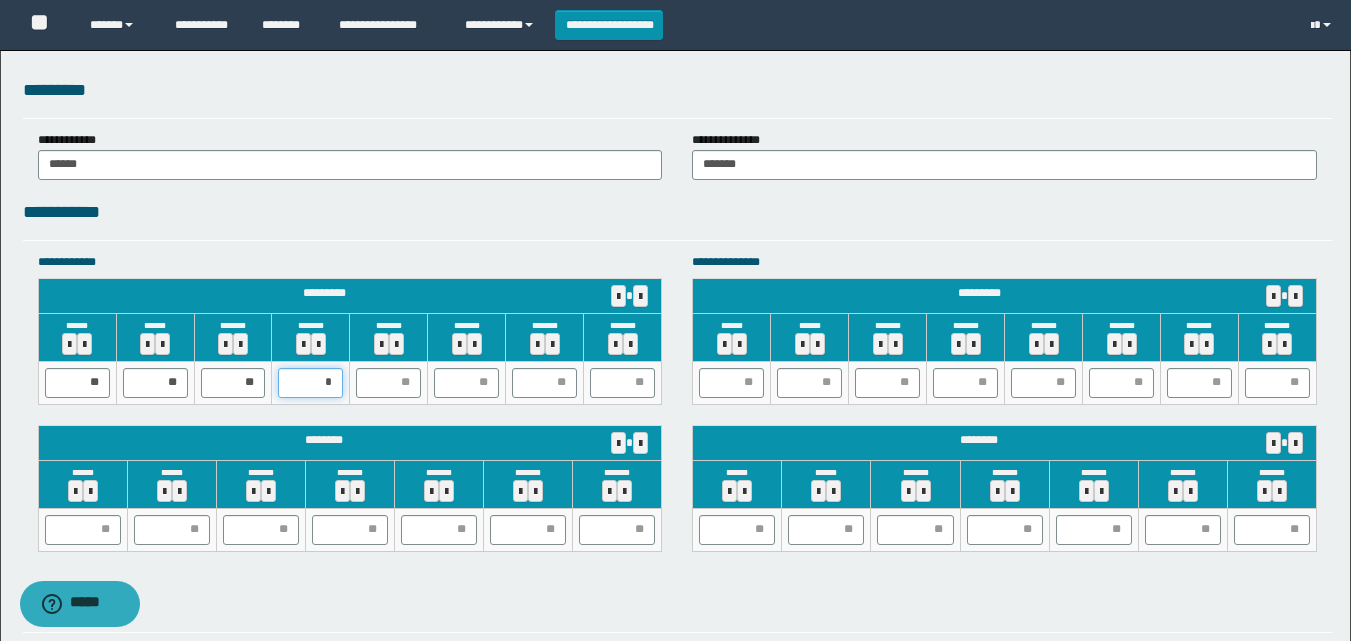 type on "**" 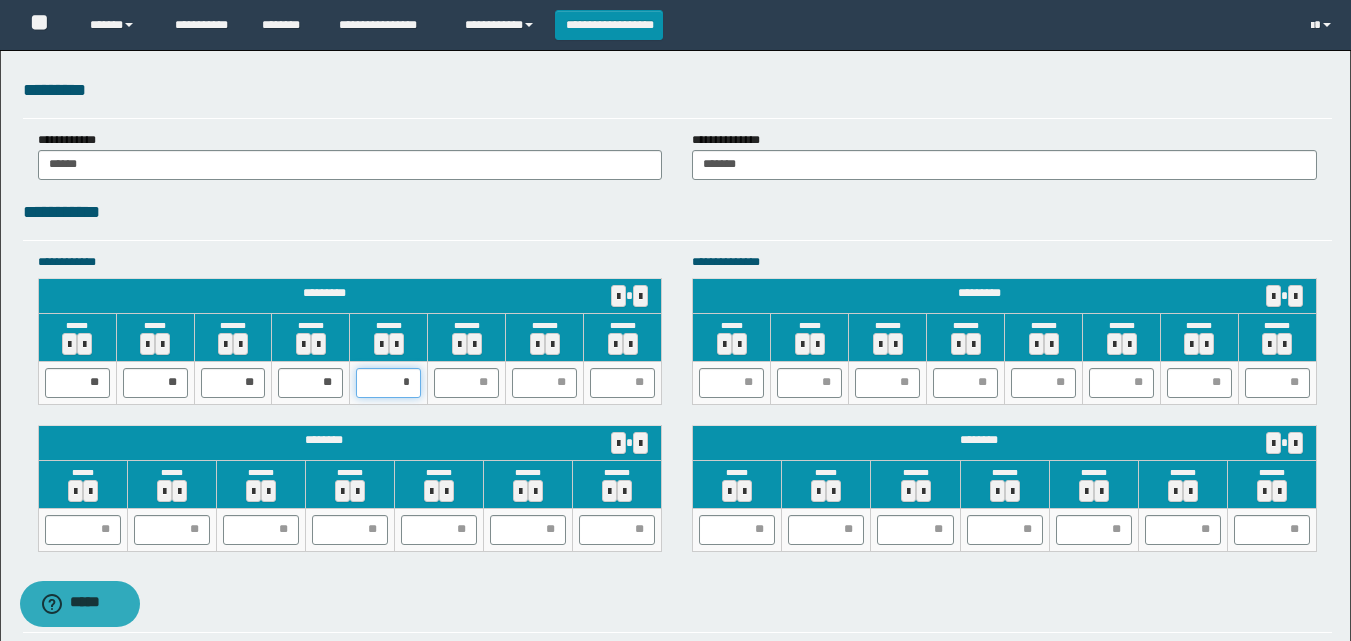 type on "**" 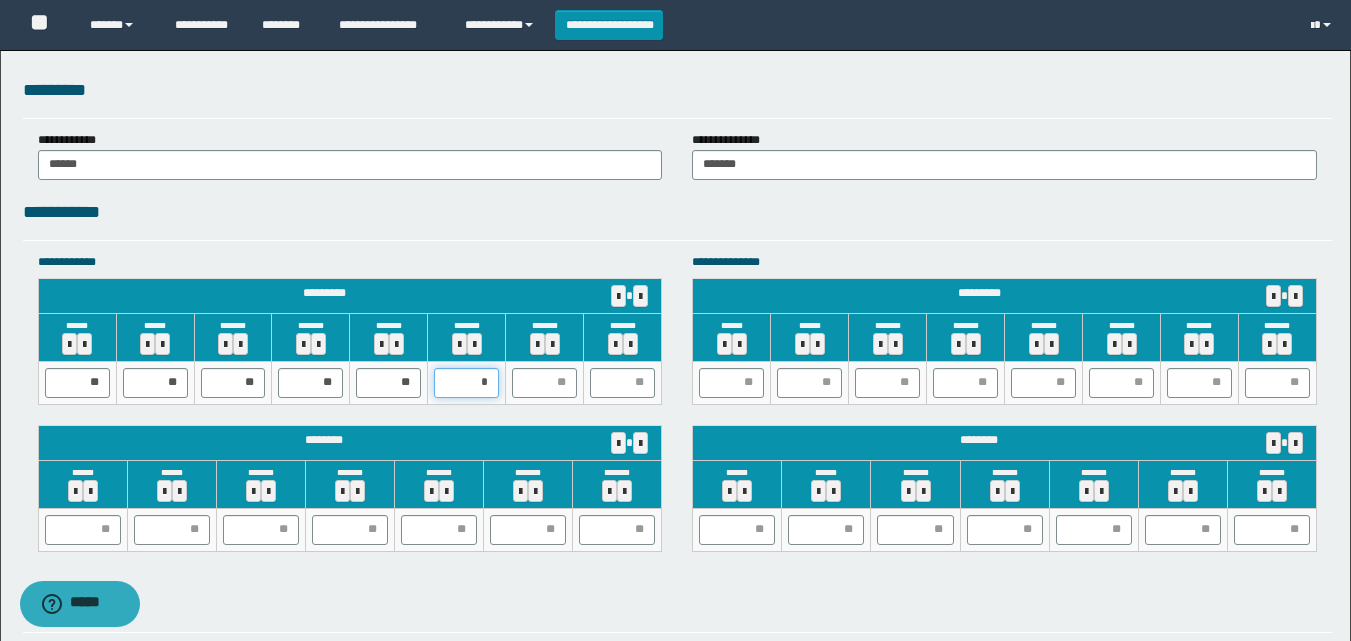 type on "**" 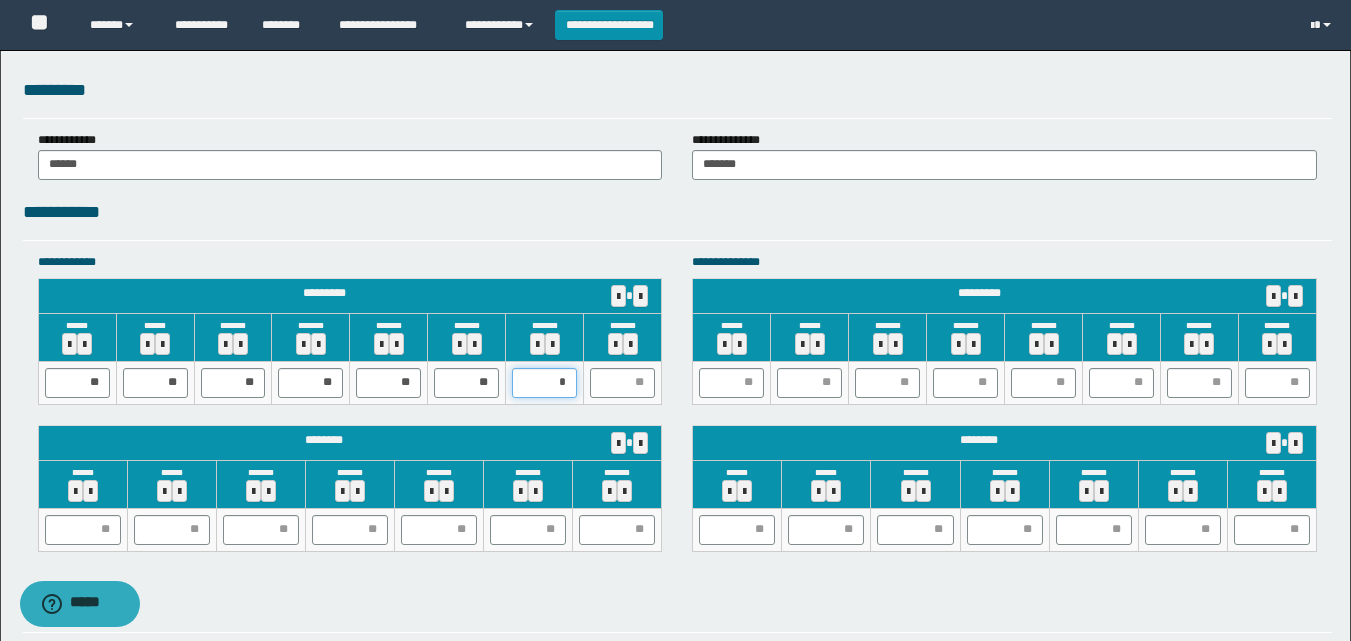 type on "**" 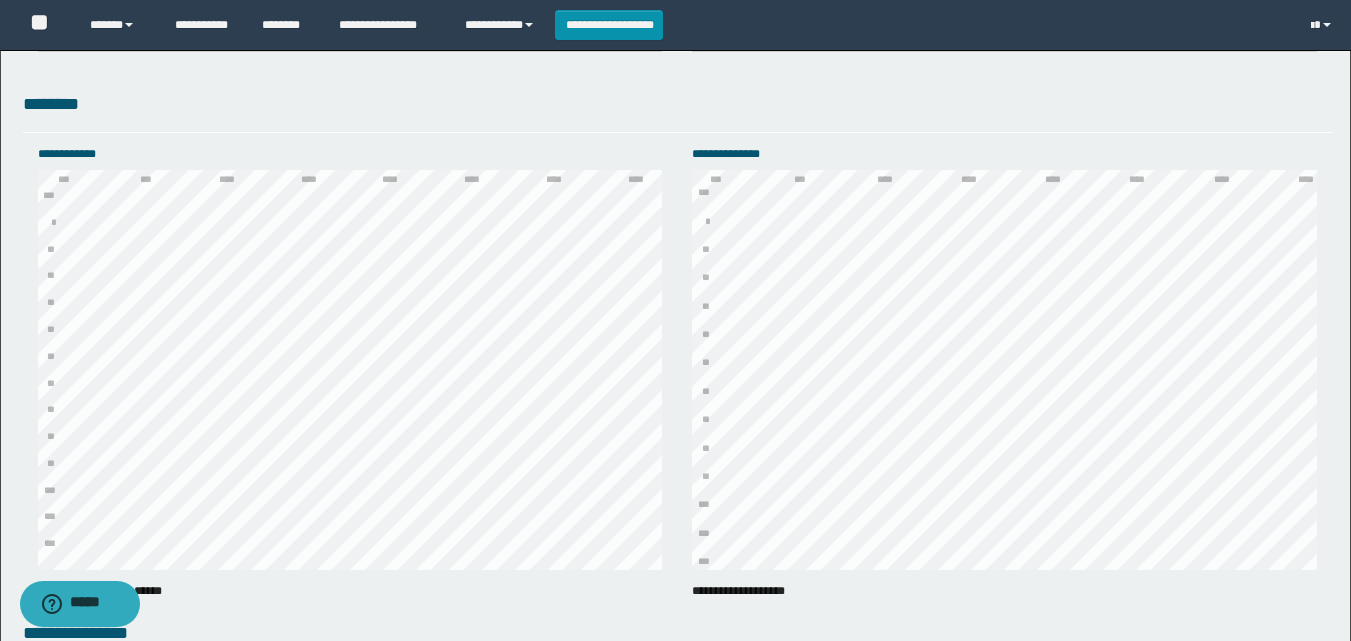 scroll, scrollTop: 1700, scrollLeft: 0, axis: vertical 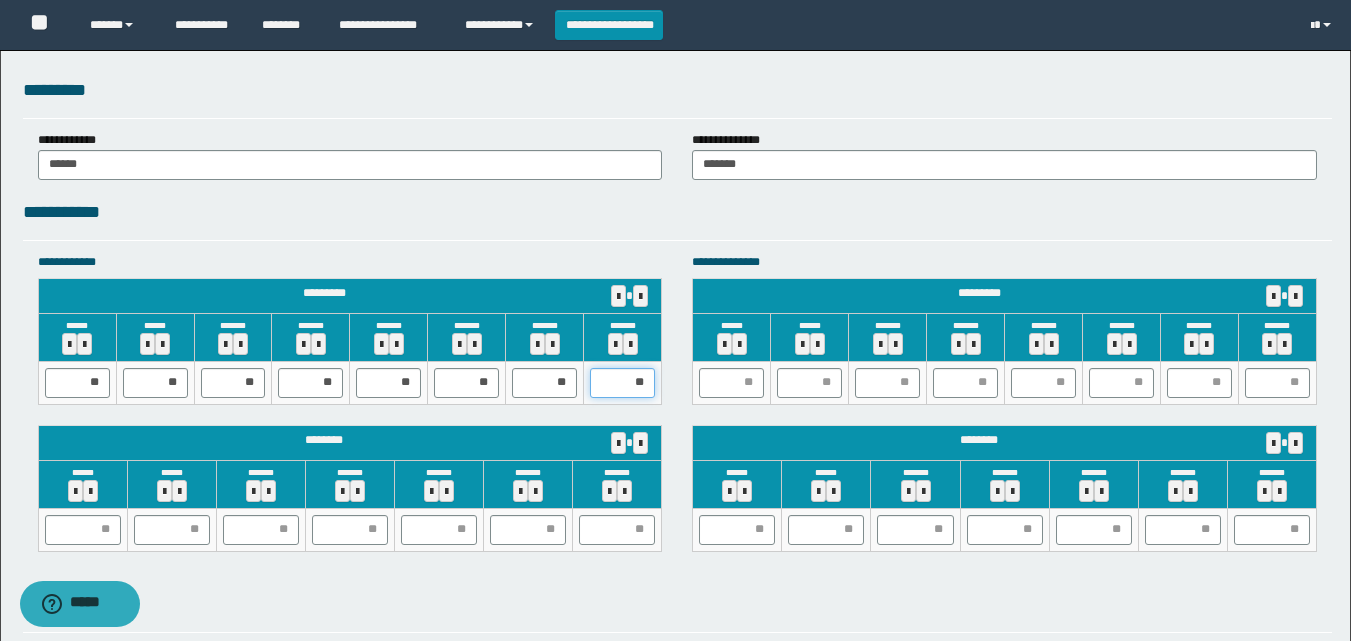 drag, startPoint x: 614, startPoint y: 391, endPoint x: 676, endPoint y: 391, distance: 62 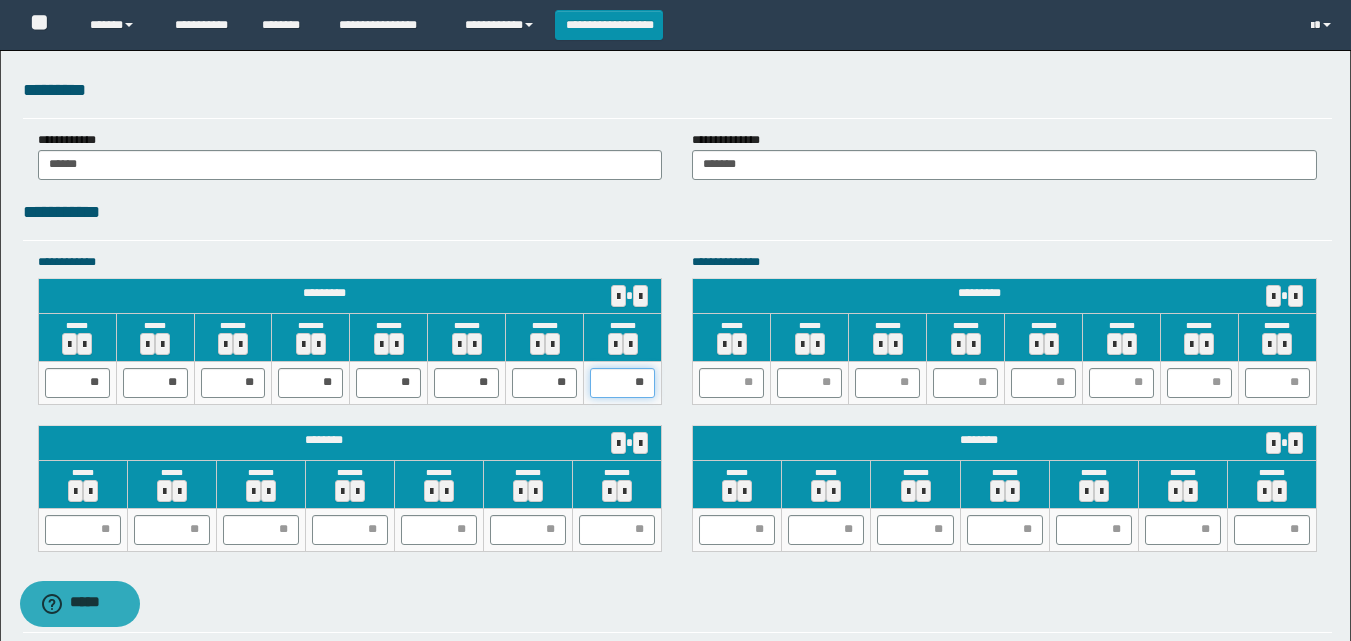 click on "**********" at bounding box center (350, 412) 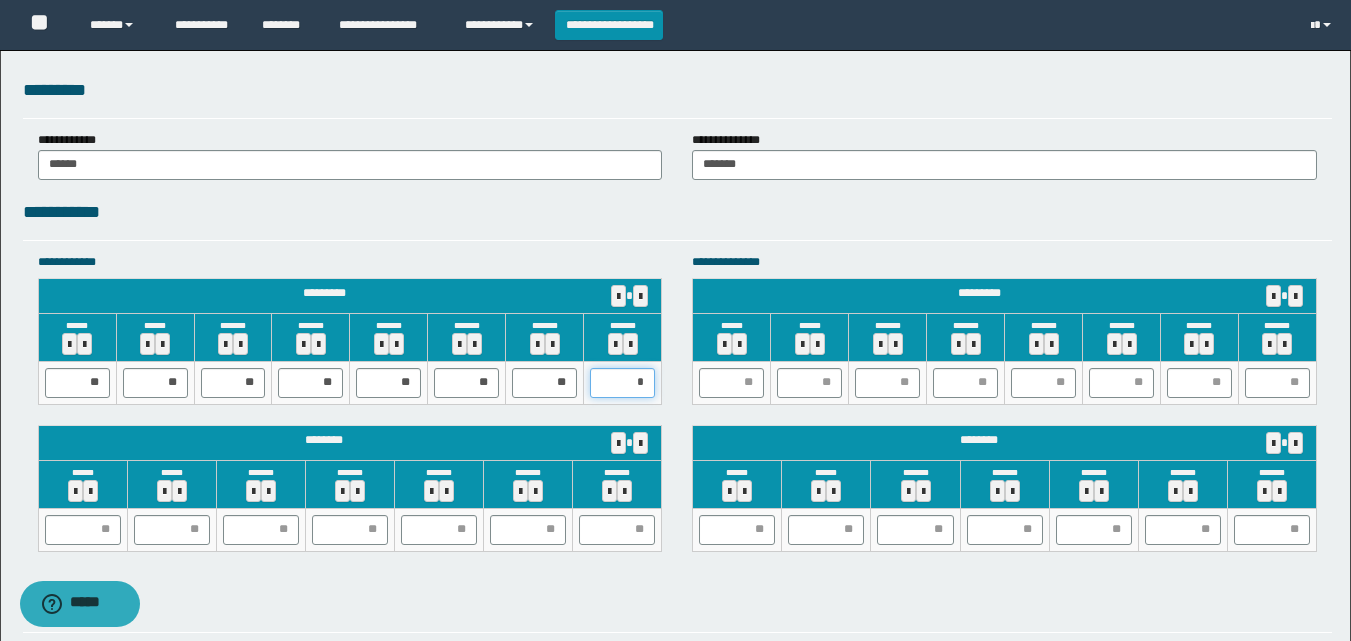 type on "**" 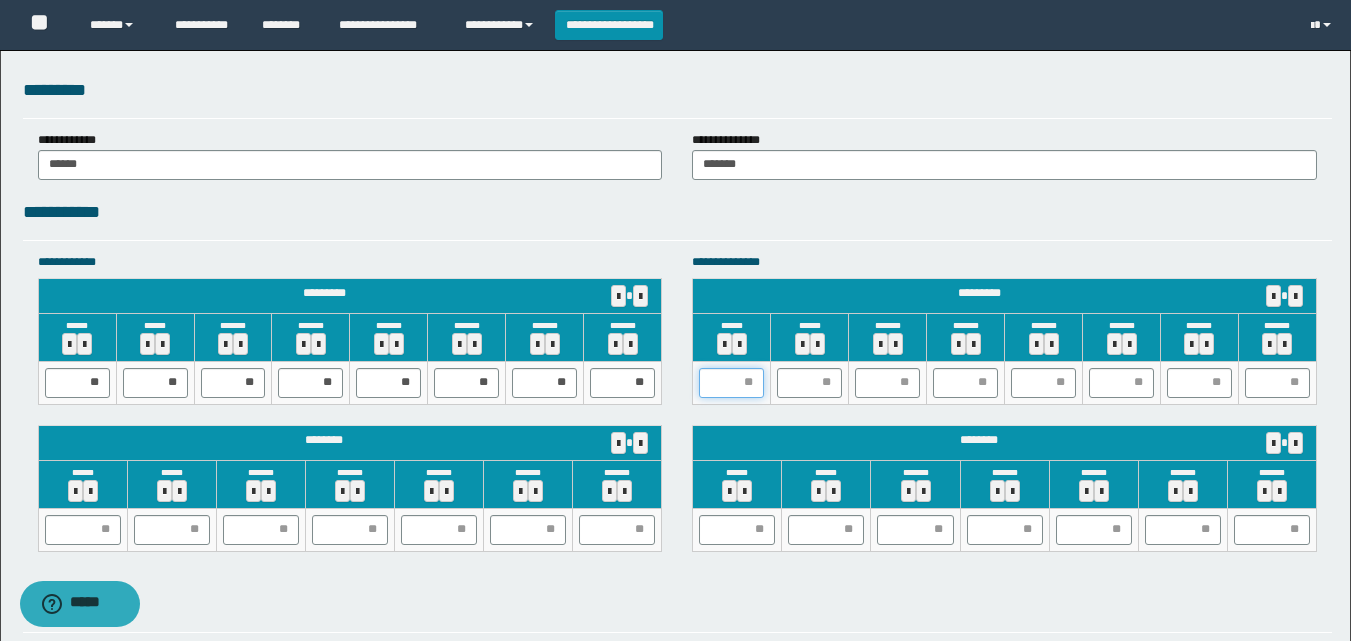 click at bounding box center (731, 383) 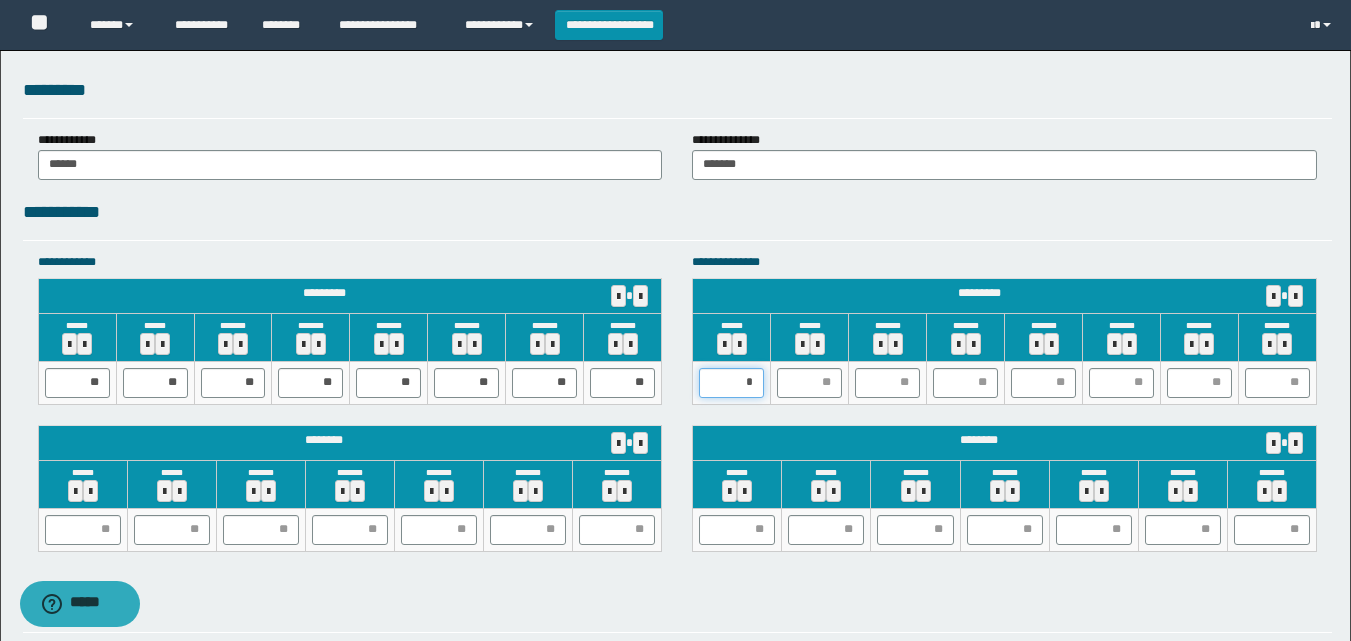 type on "**" 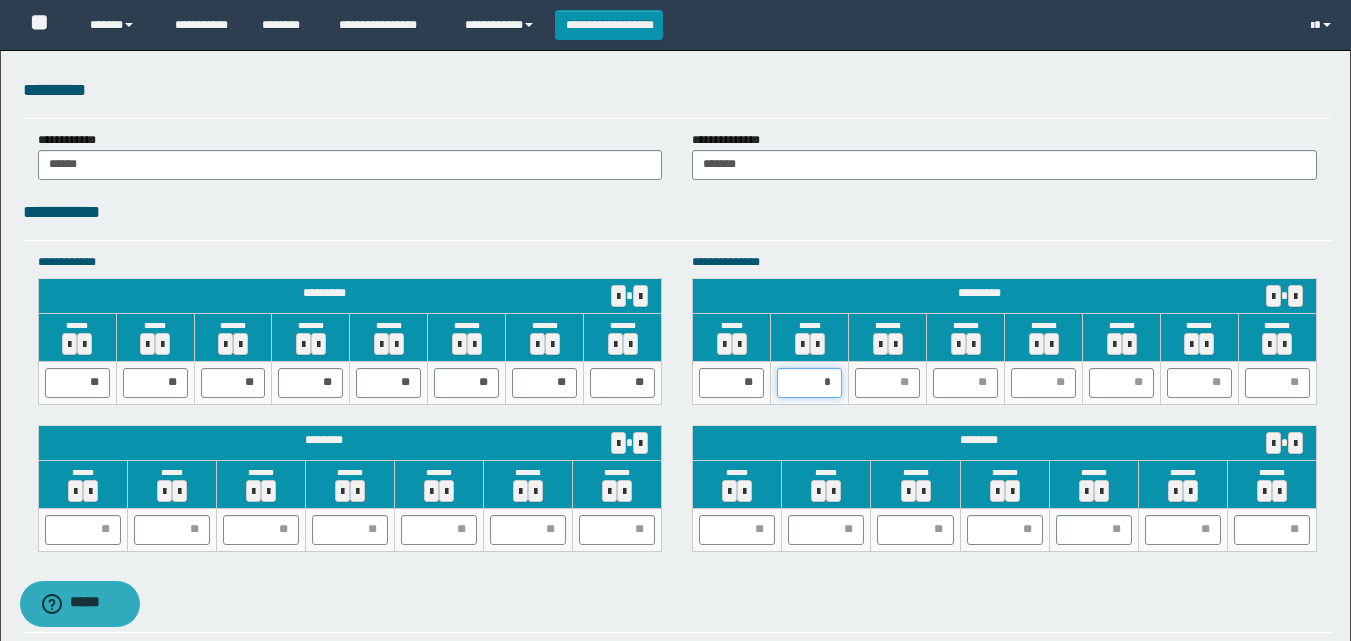 type on "**" 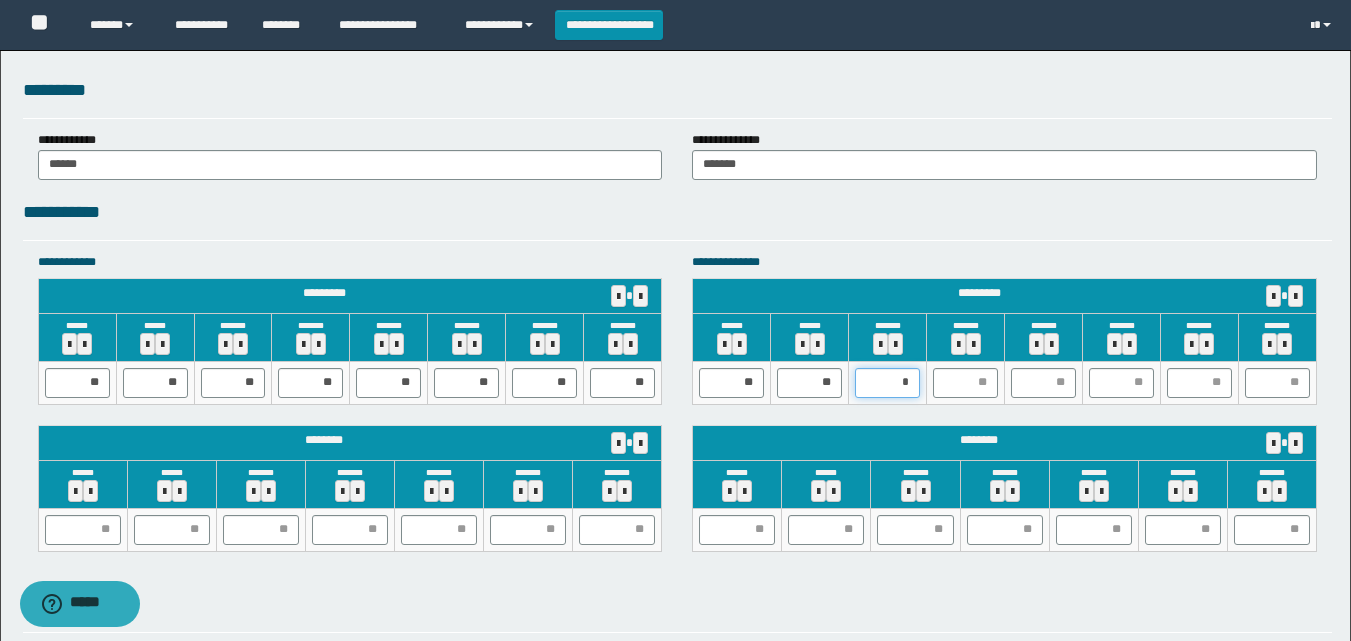 type on "**" 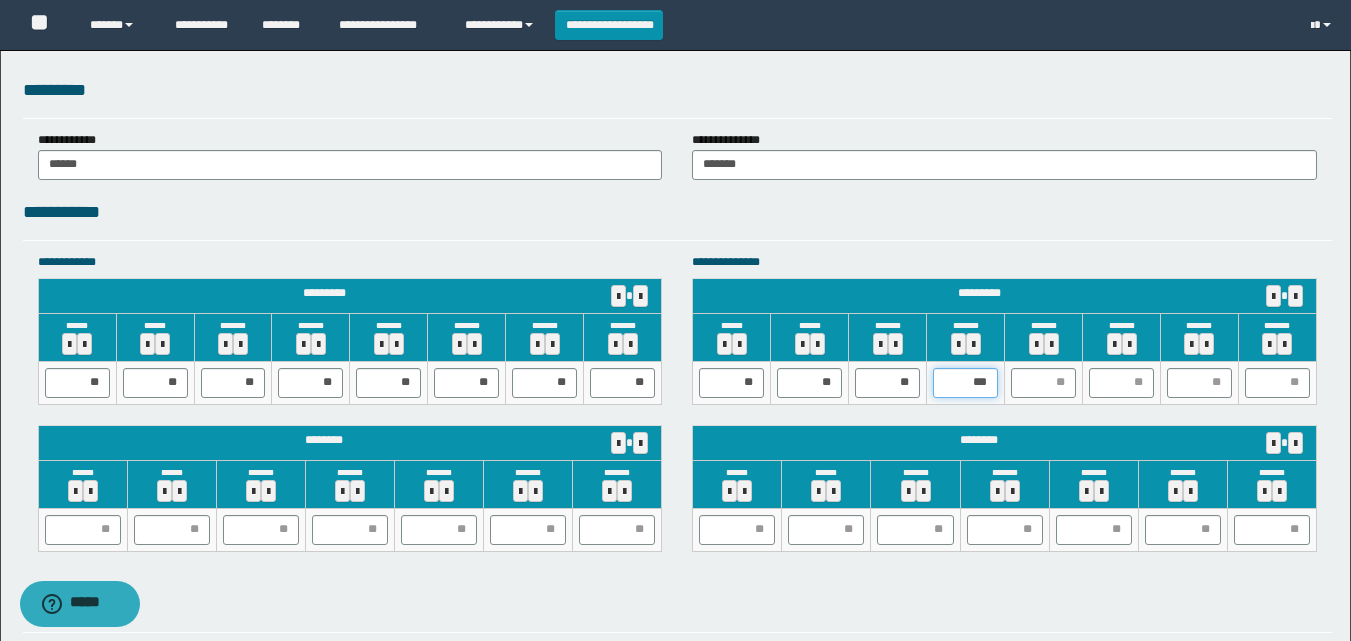 type on "****" 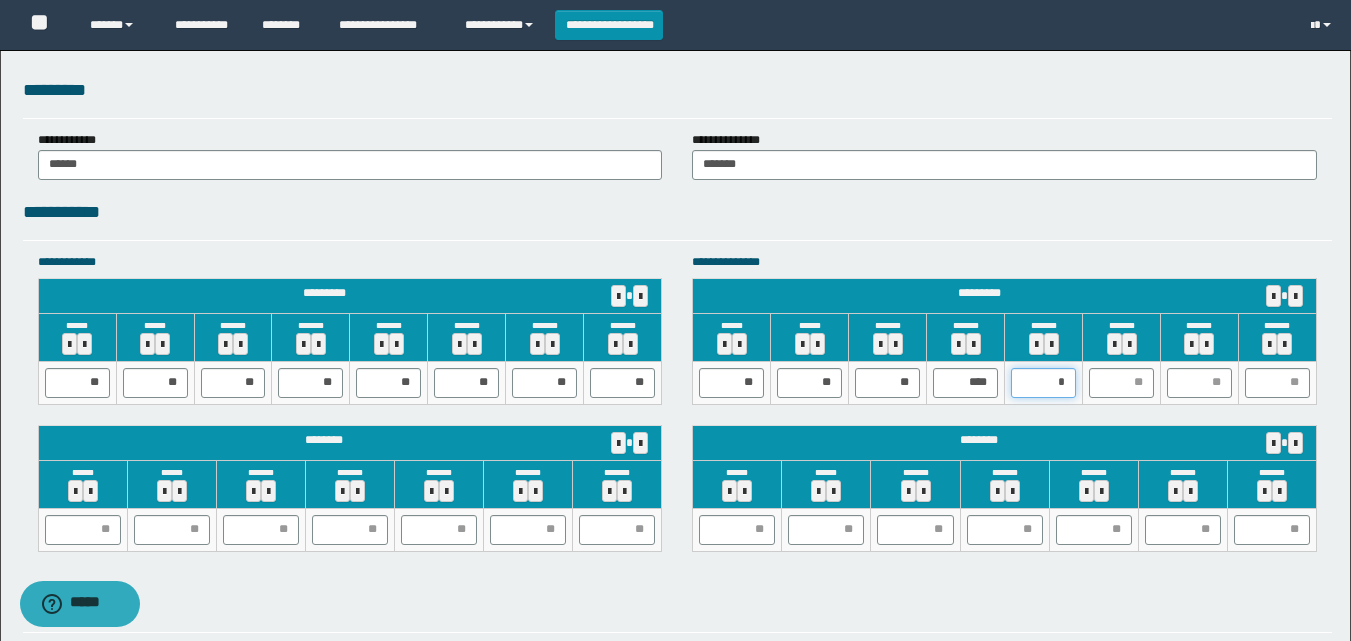type on "**" 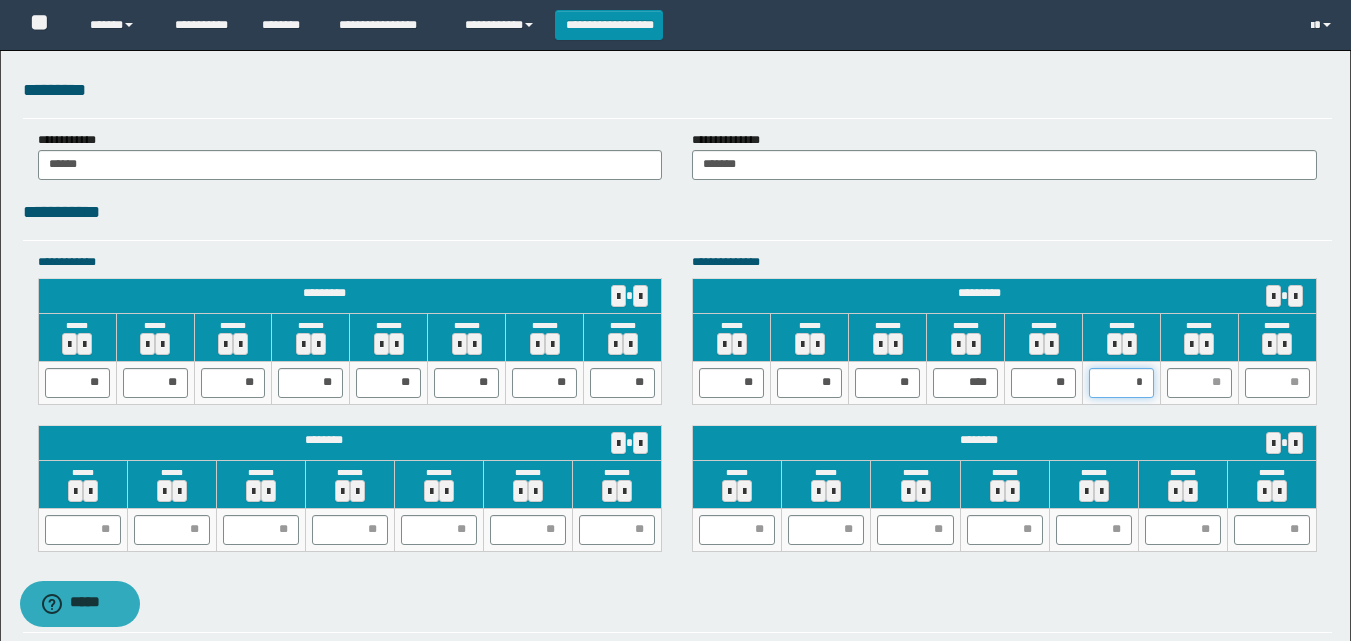type on "**" 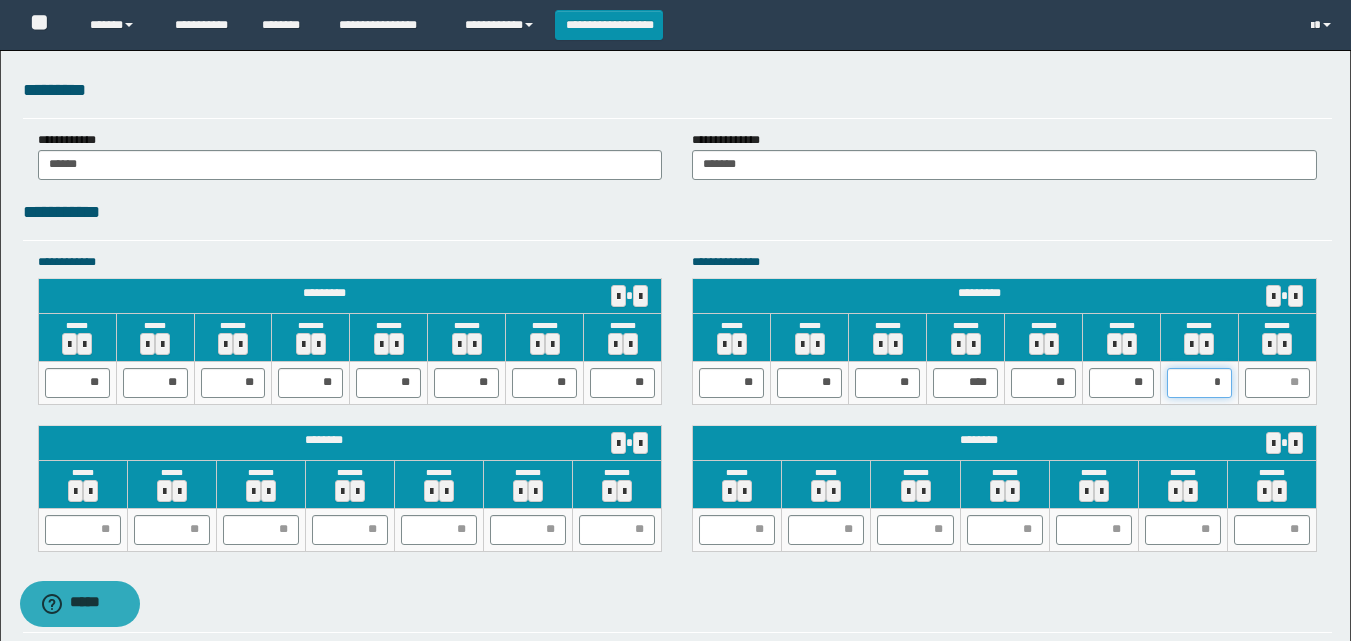 type on "**" 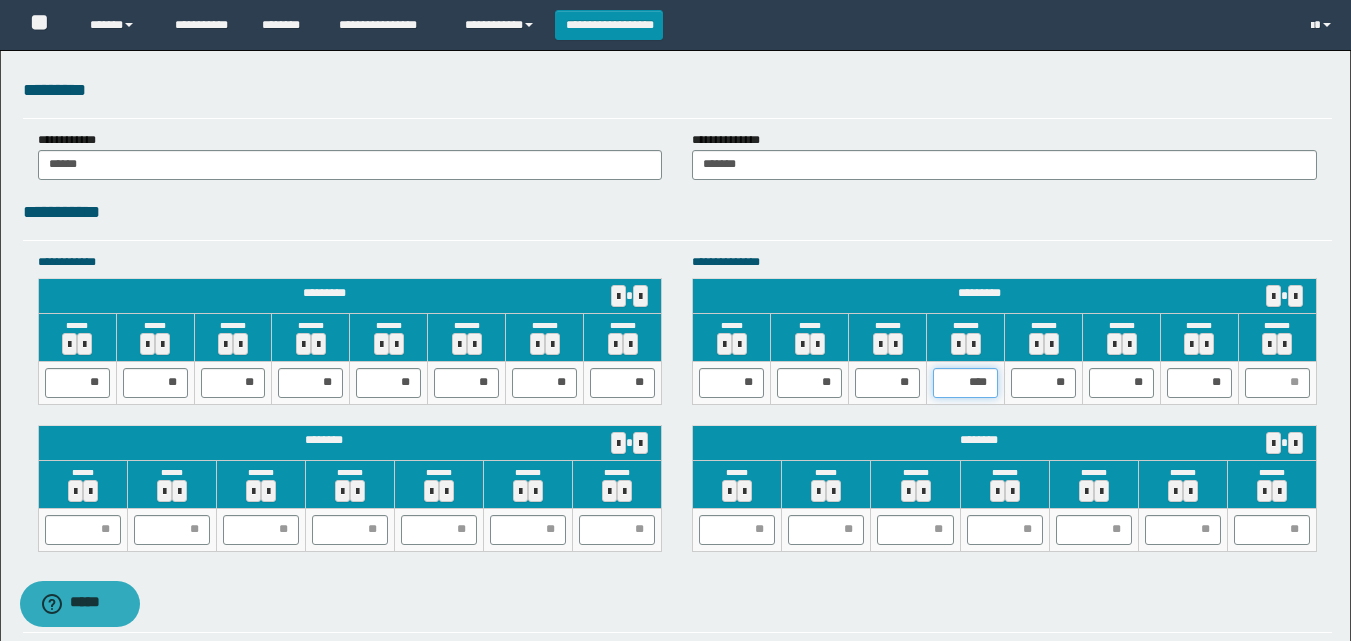 drag, startPoint x: 936, startPoint y: 387, endPoint x: 1033, endPoint y: 387, distance: 97 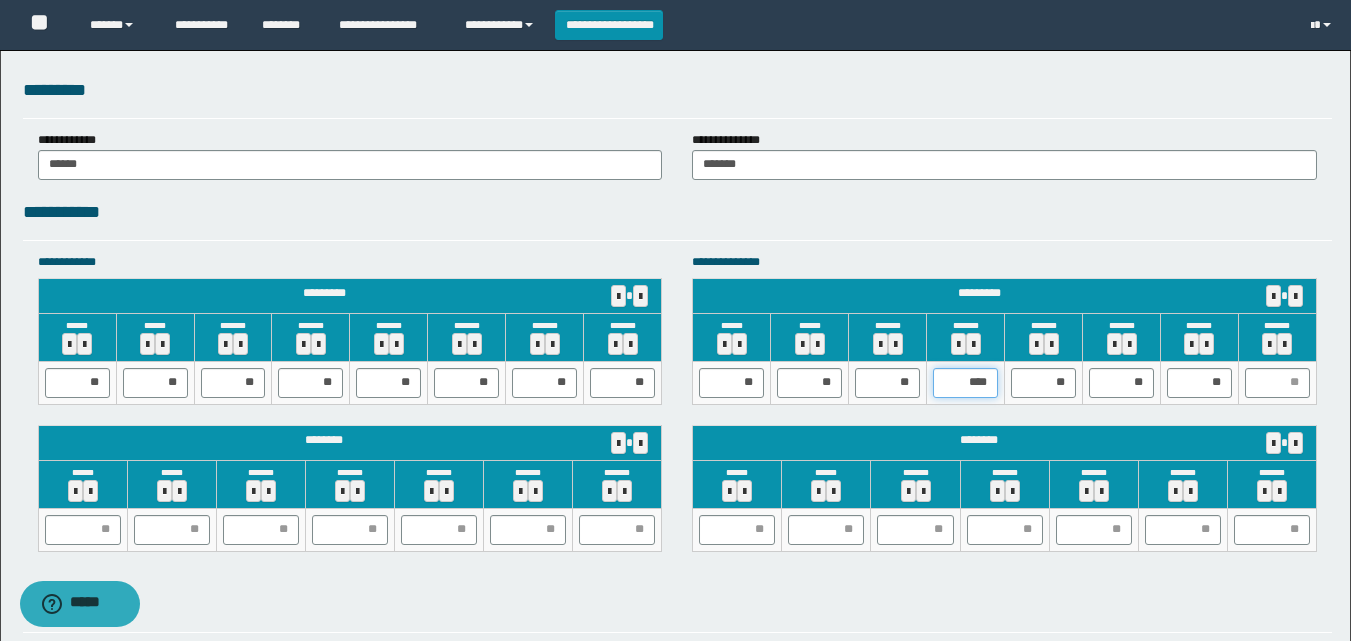 click on "**
**
**
****
**
**
**" at bounding box center (1005, 382) 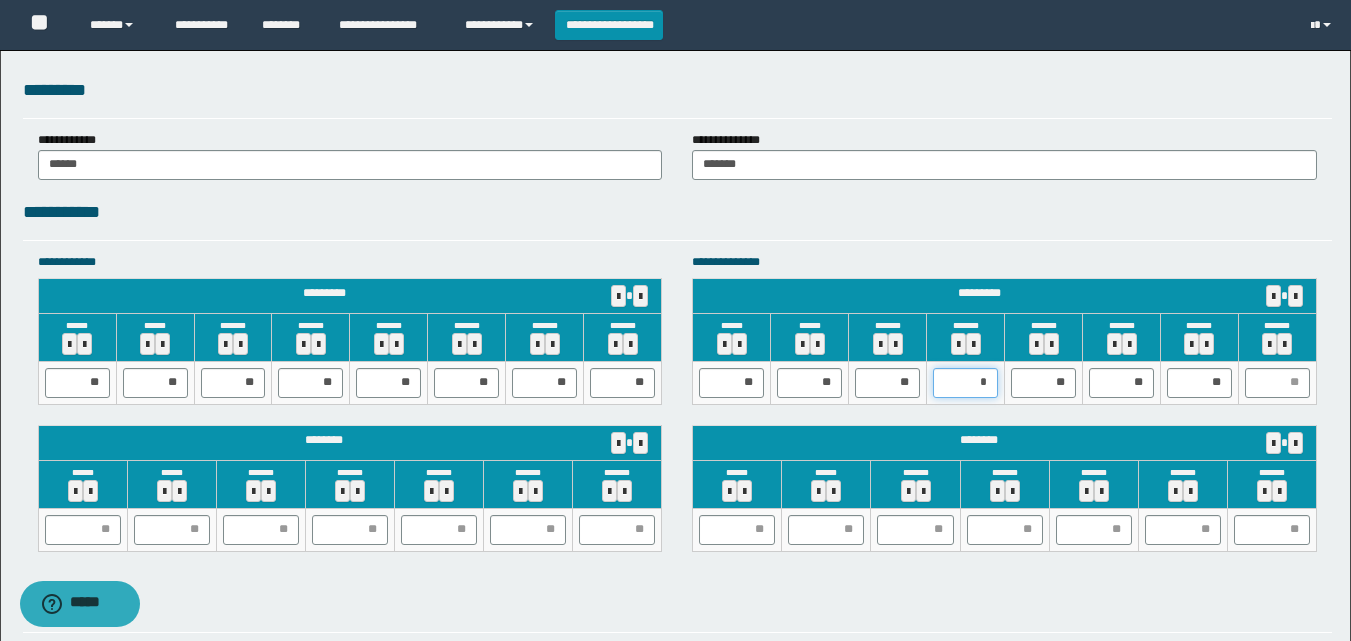 type on "**" 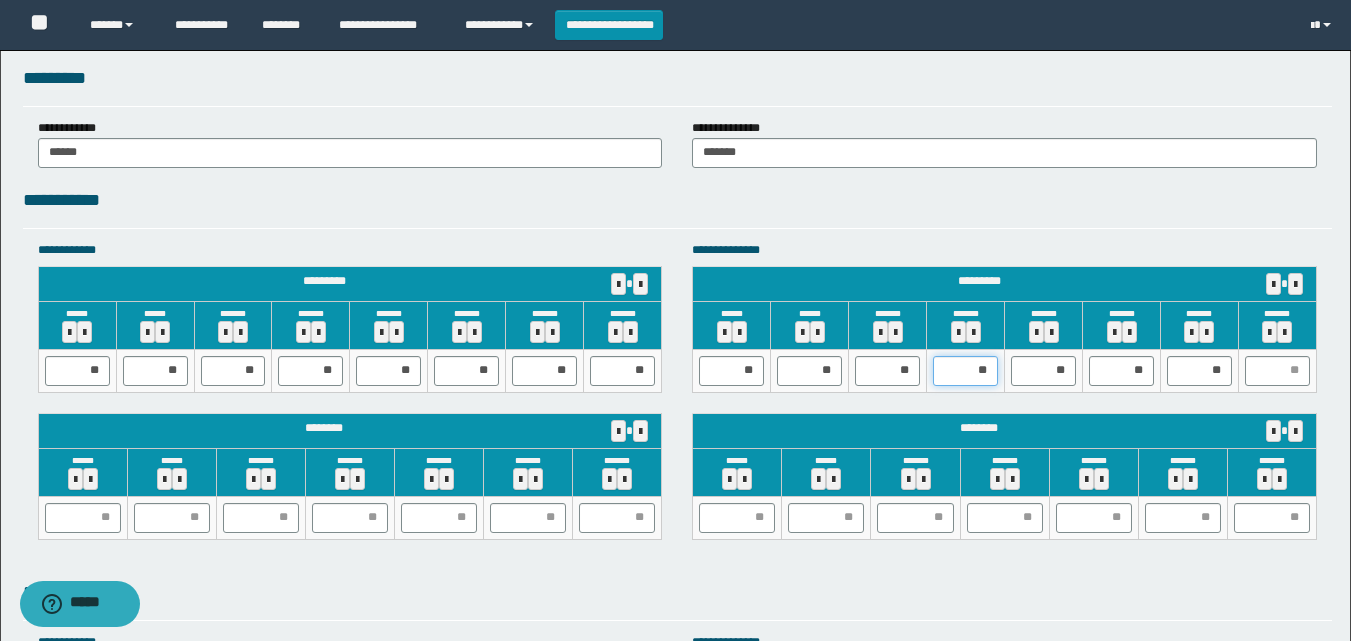 scroll, scrollTop: 1600, scrollLeft: 0, axis: vertical 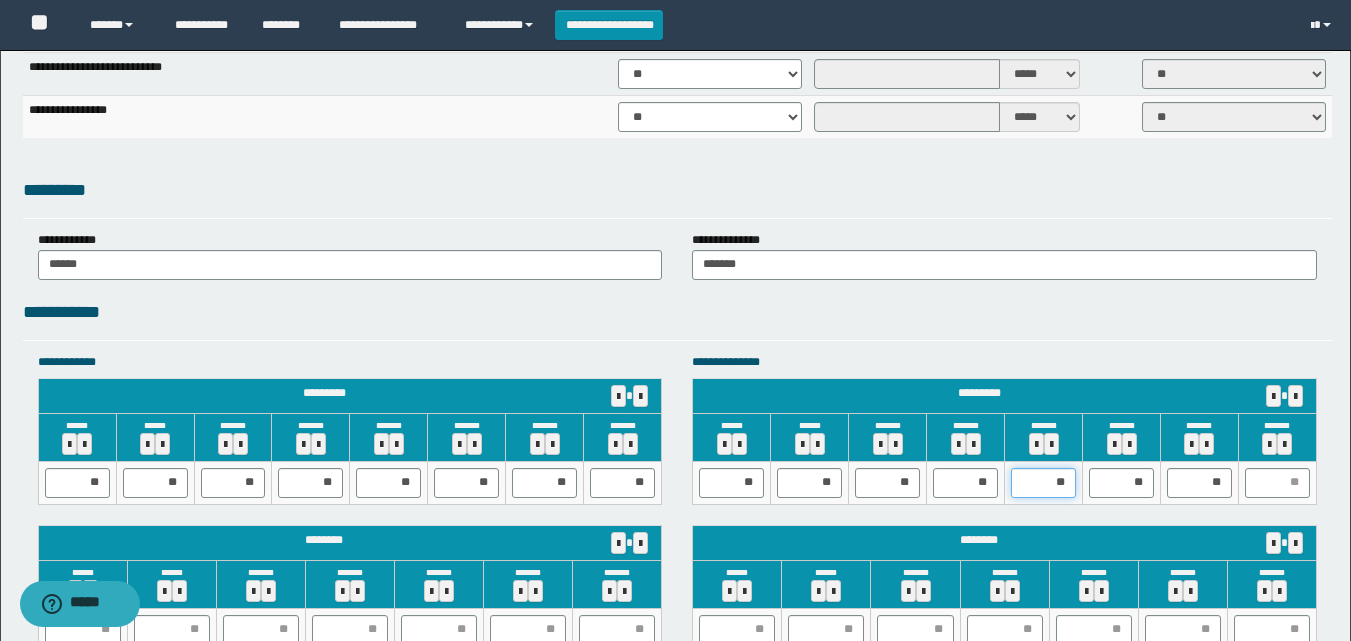 drag, startPoint x: 1035, startPoint y: 478, endPoint x: 1071, endPoint y: 478, distance: 36 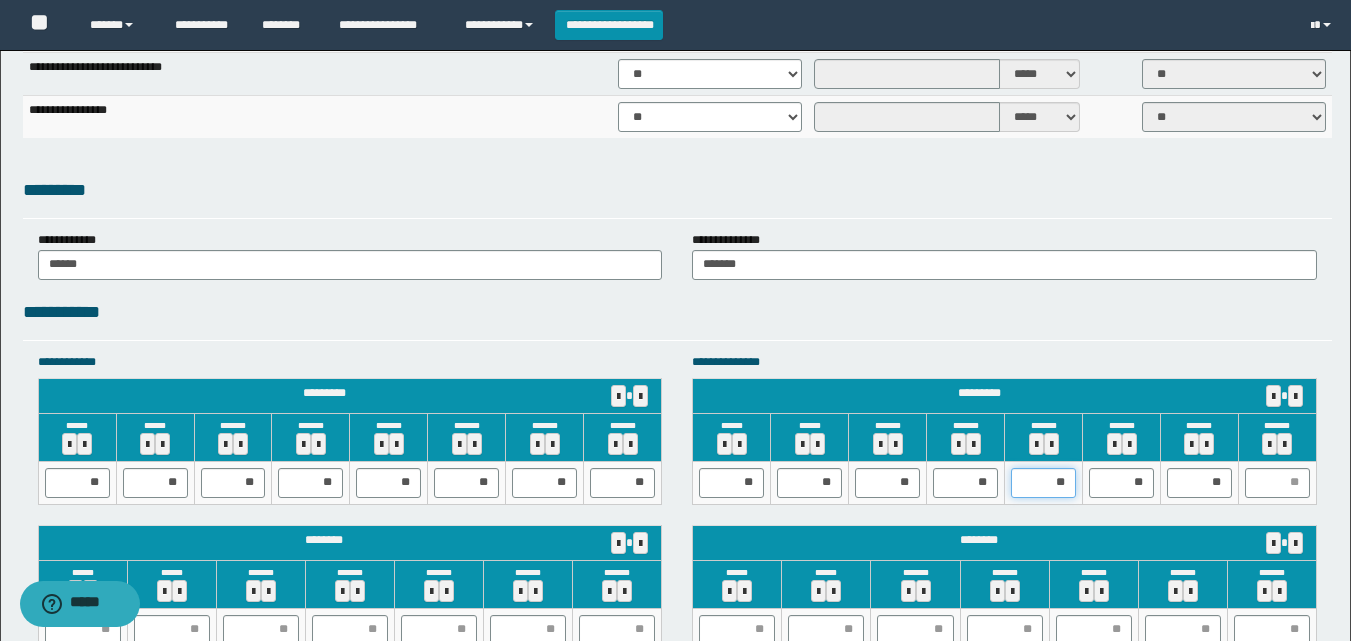 click on "**" at bounding box center (1043, 483) 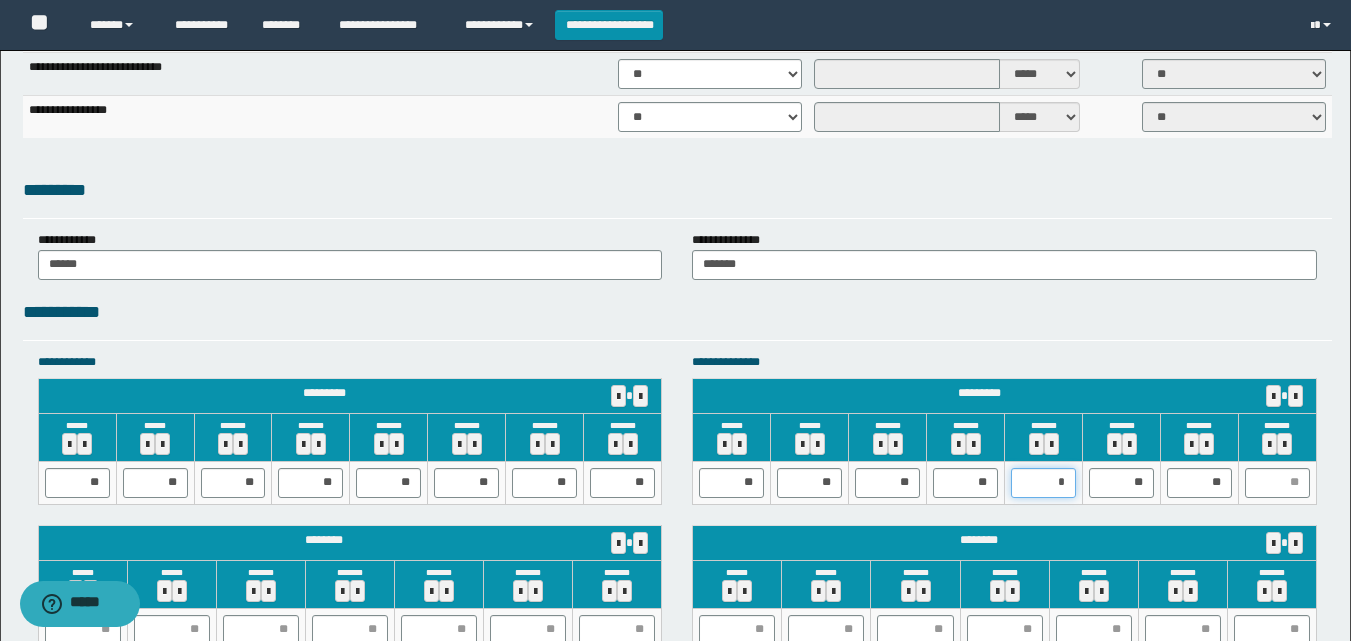 type on "**" 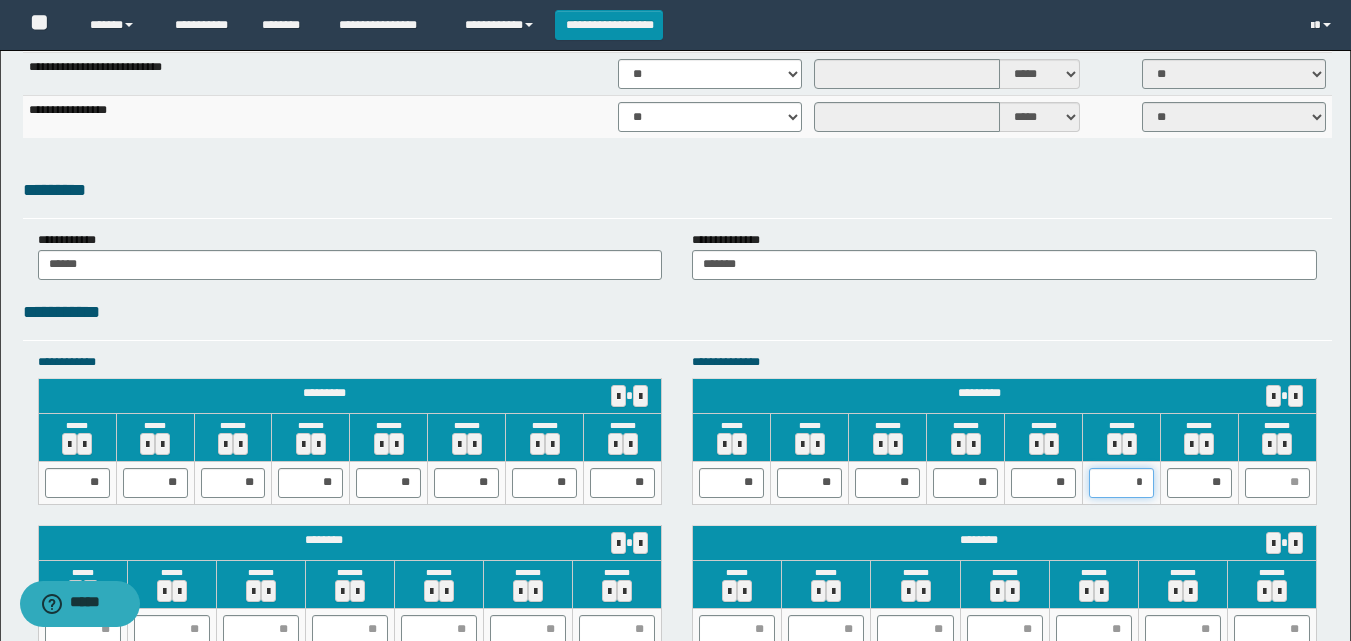 type on "**" 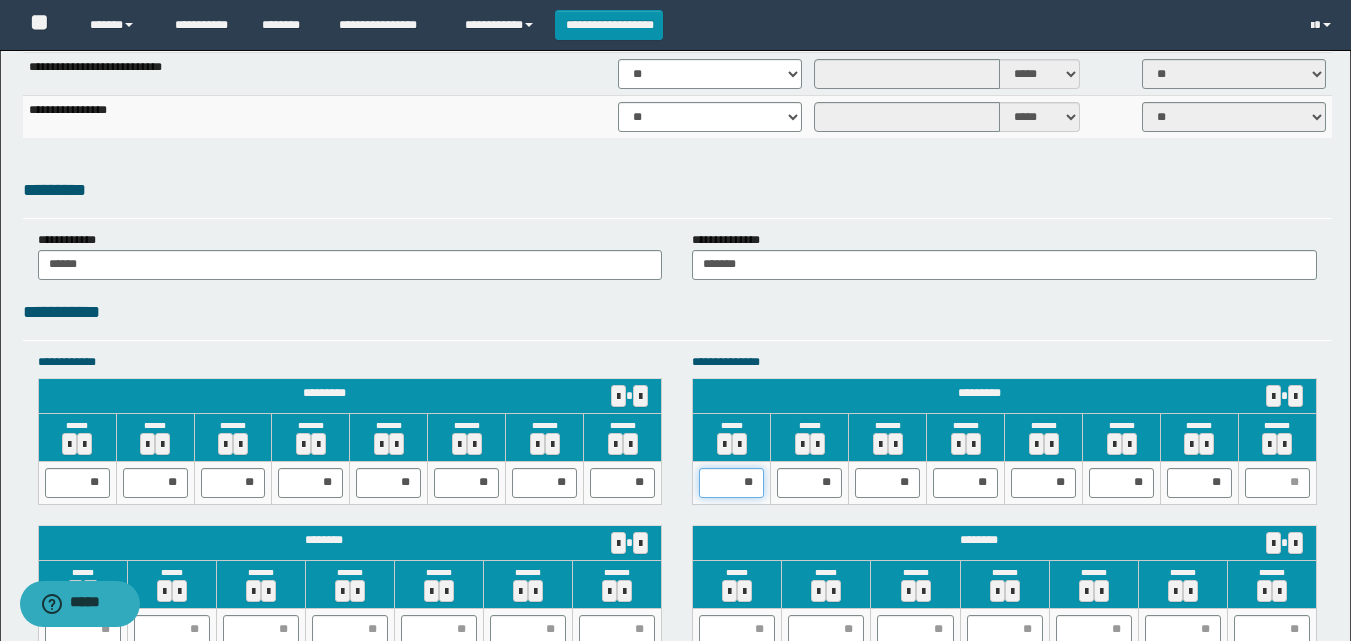 drag, startPoint x: 722, startPoint y: 484, endPoint x: 793, endPoint y: 484, distance: 71 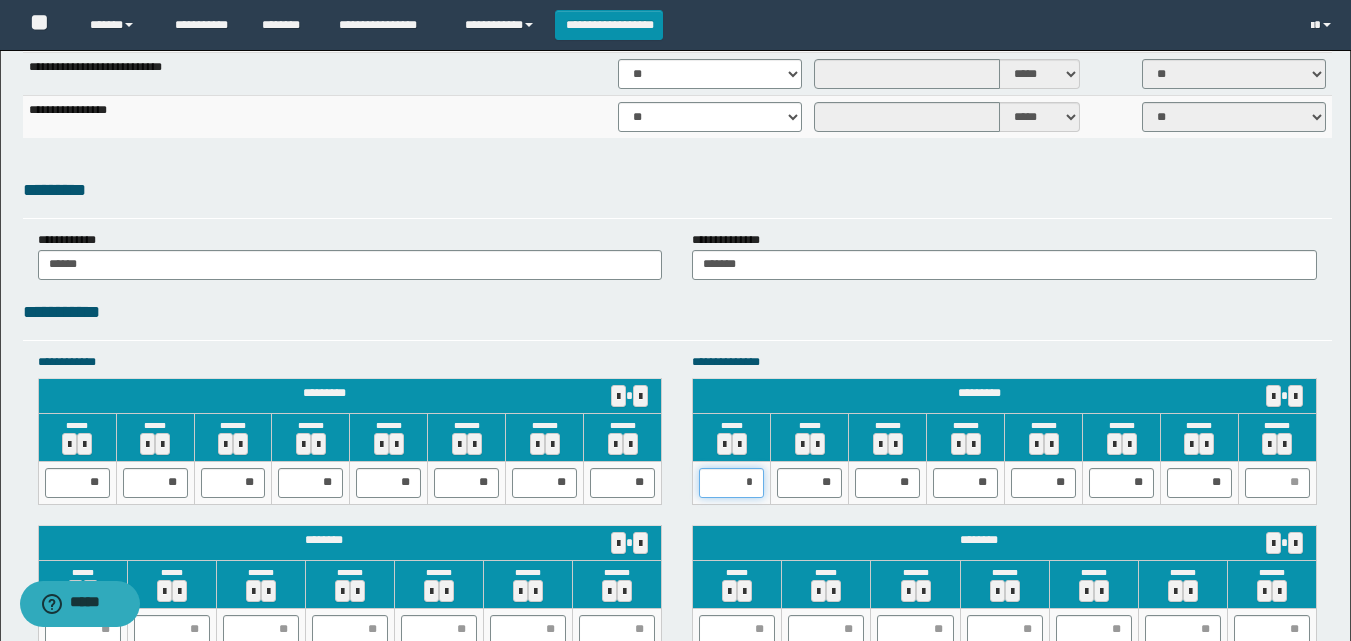 type on "**" 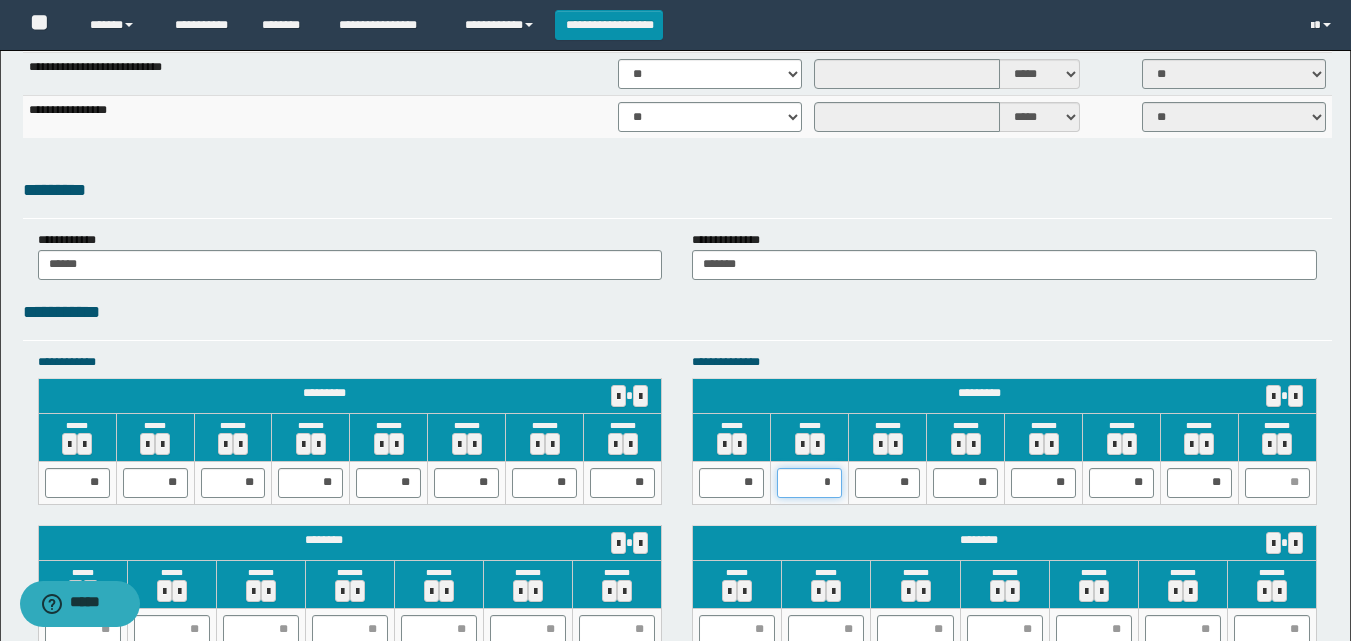 type on "**" 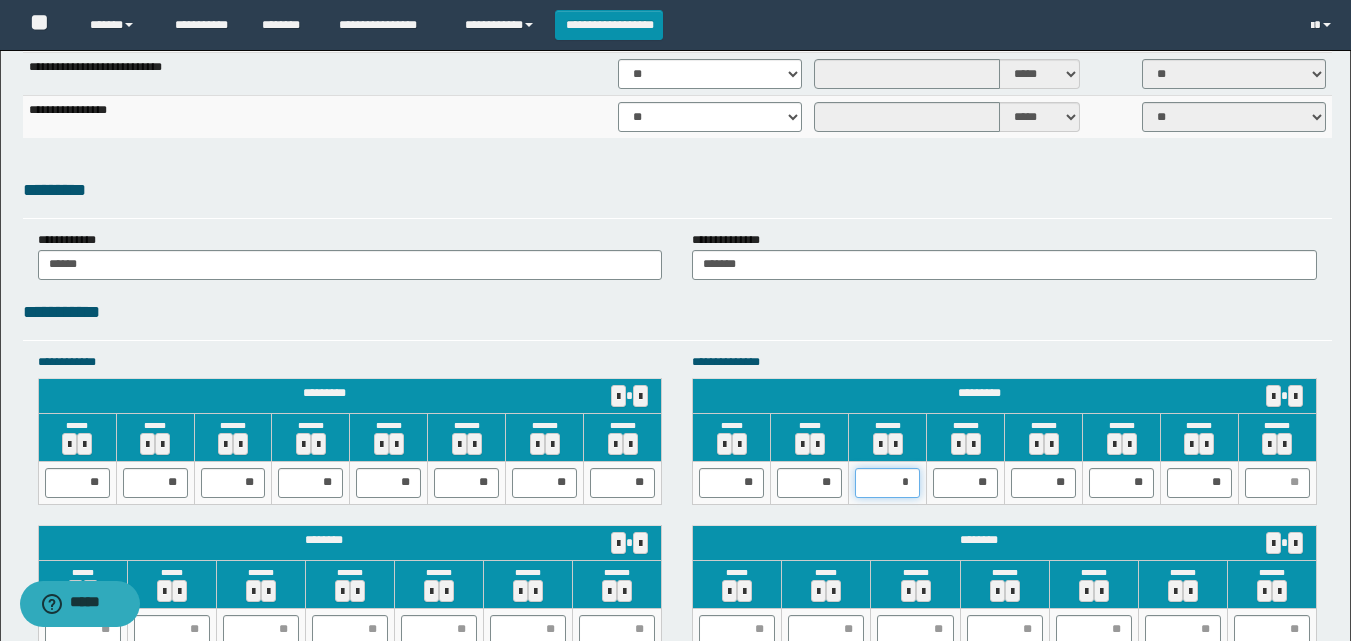 type on "**" 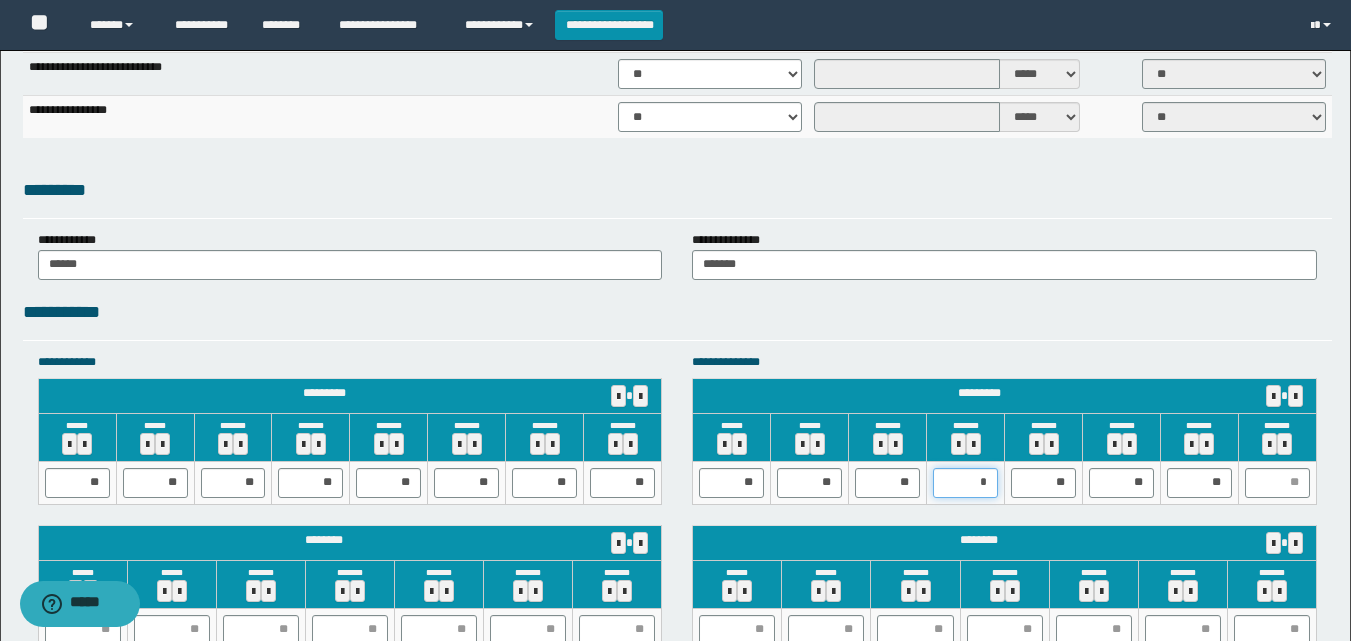 type on "**" 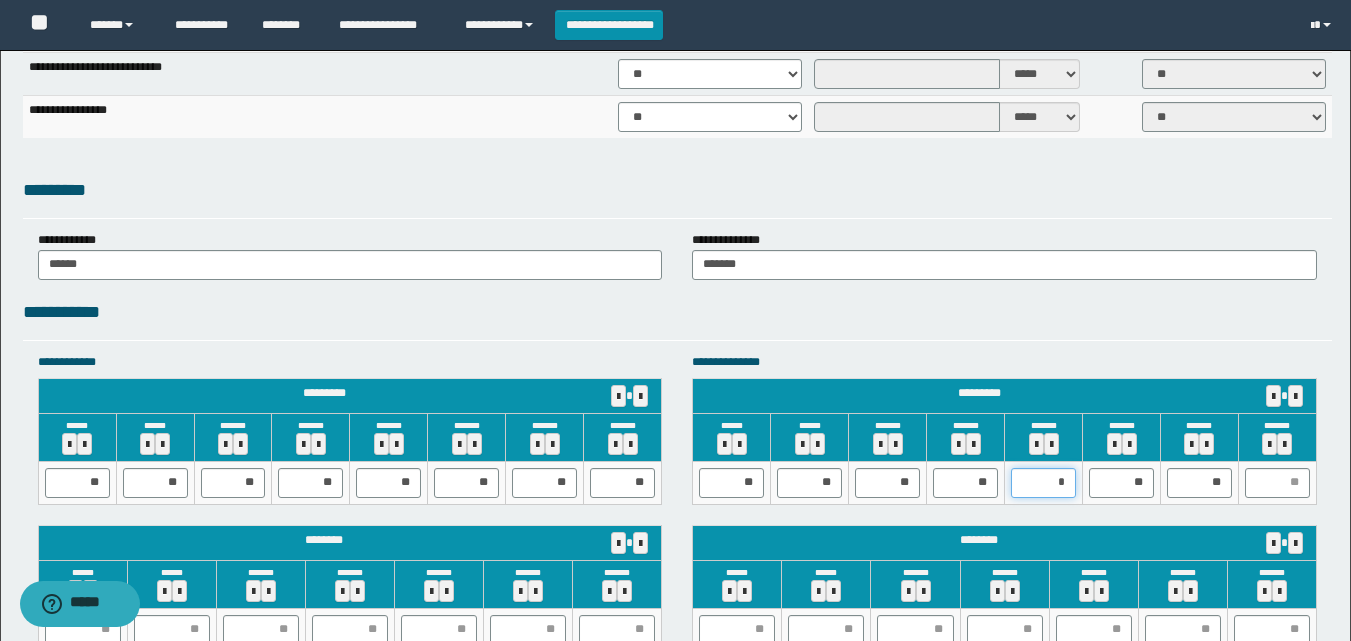 type on "**" 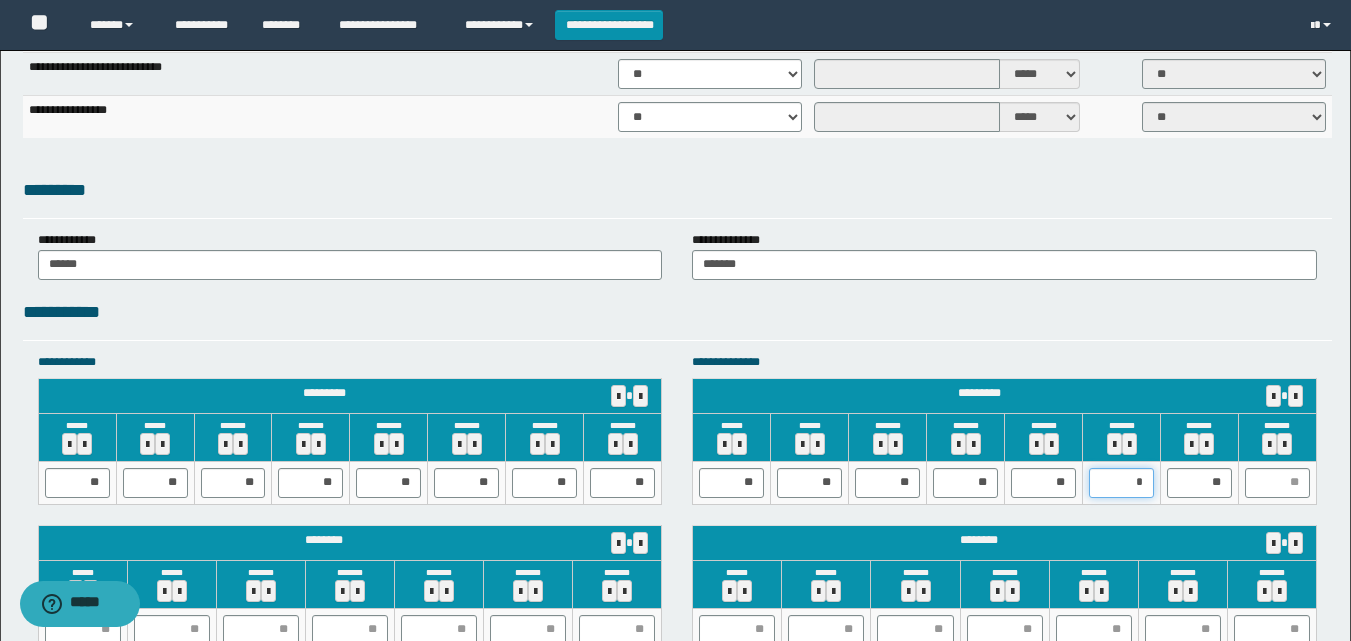type on "**" 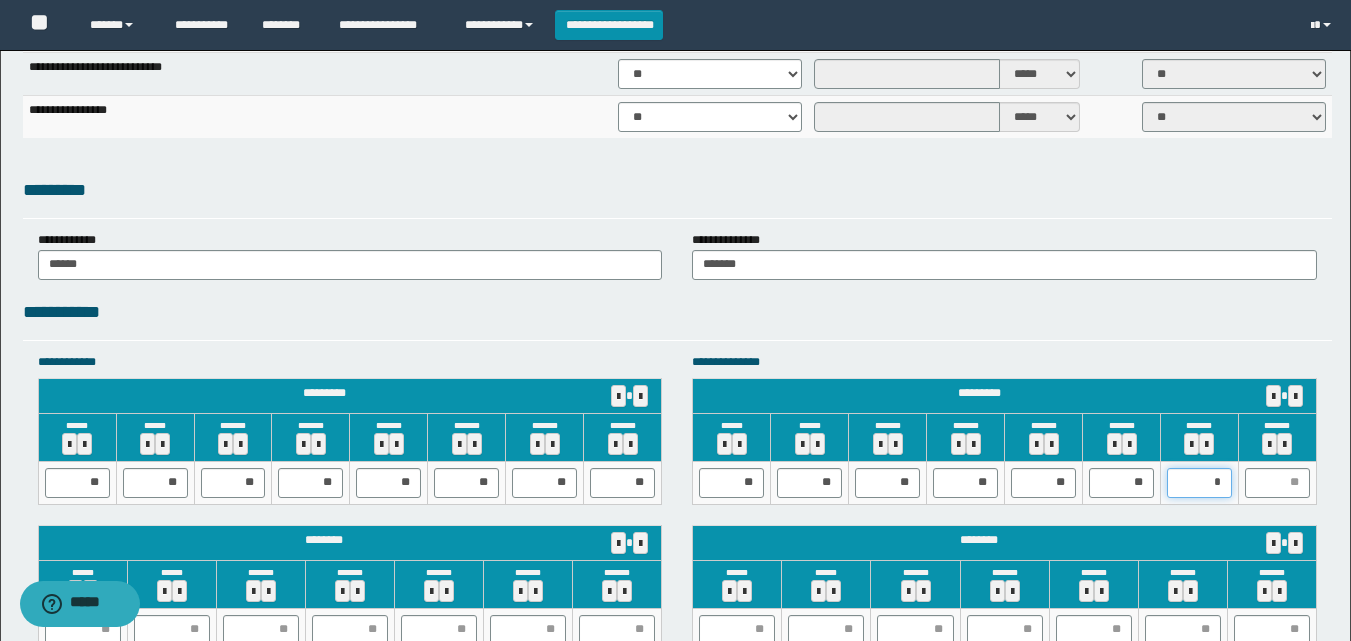 type on "**" 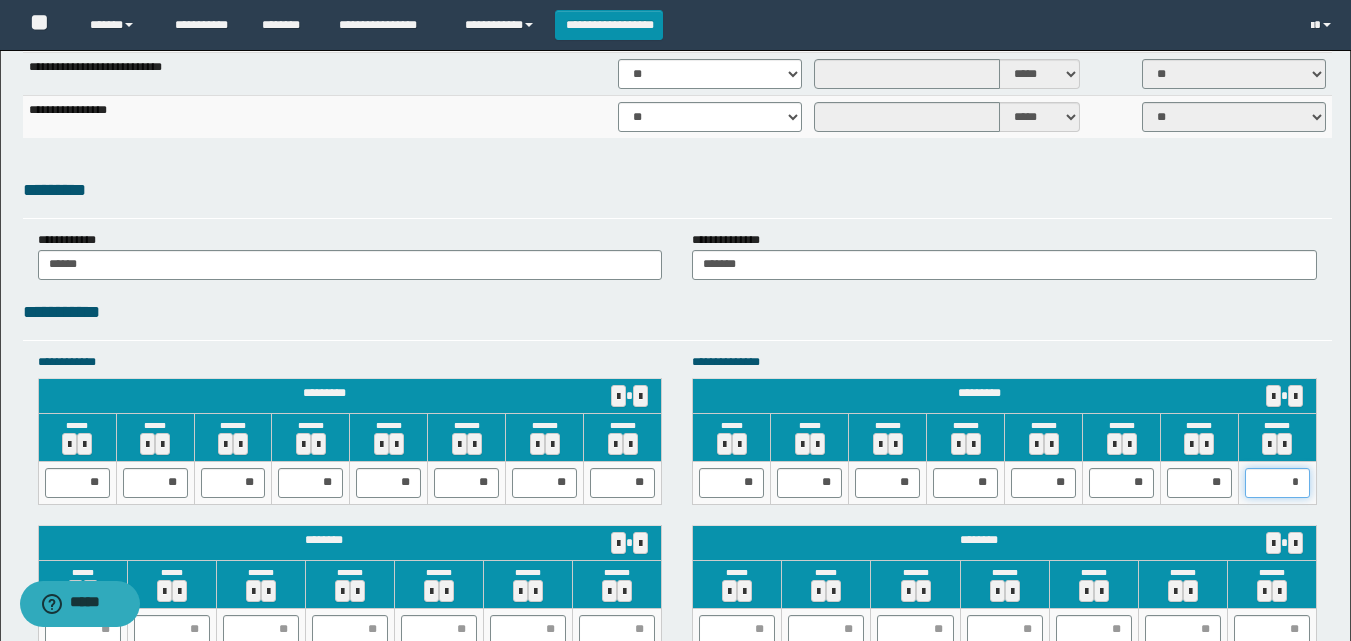 type on "**" 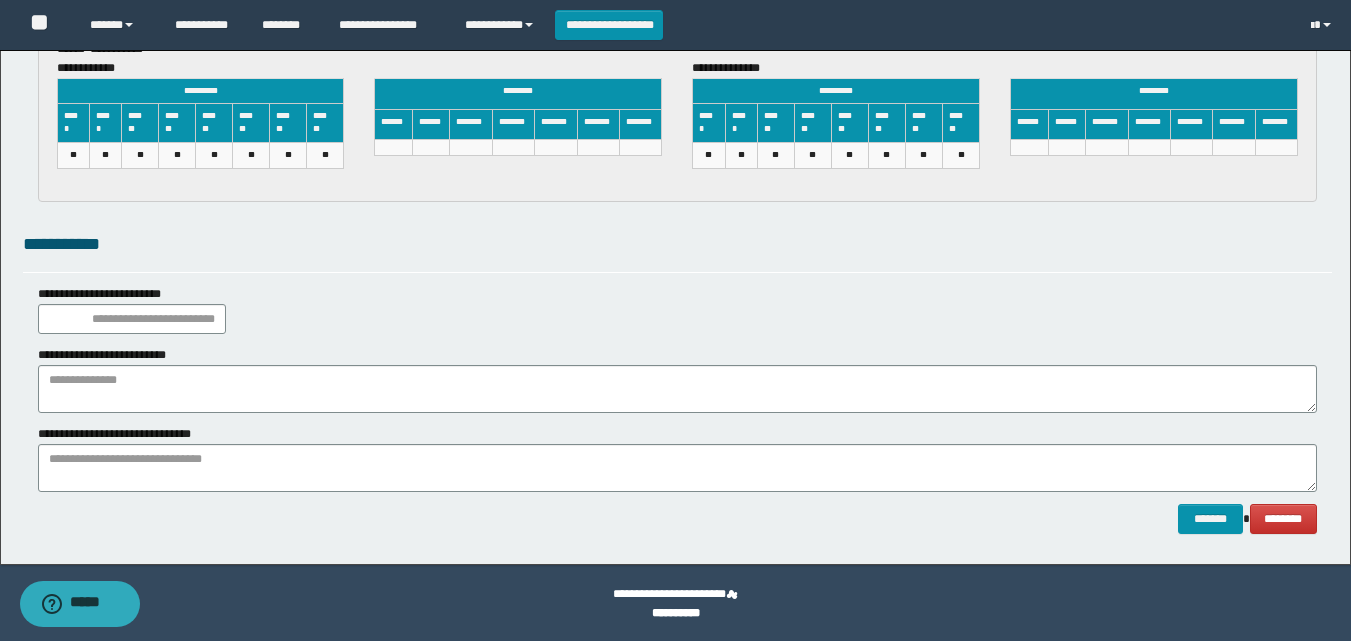 scroll, scrollTop: 3046, scrollLeft: 0, axis: vertical 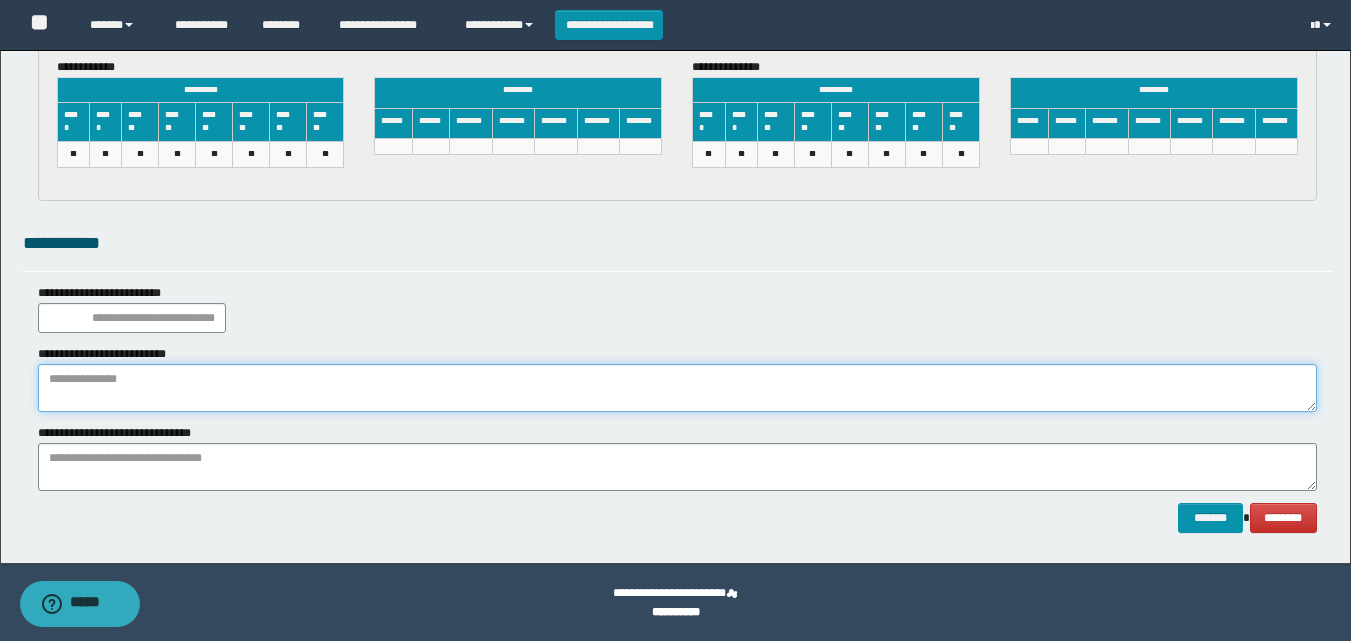 click at bounding box center [677, 388] 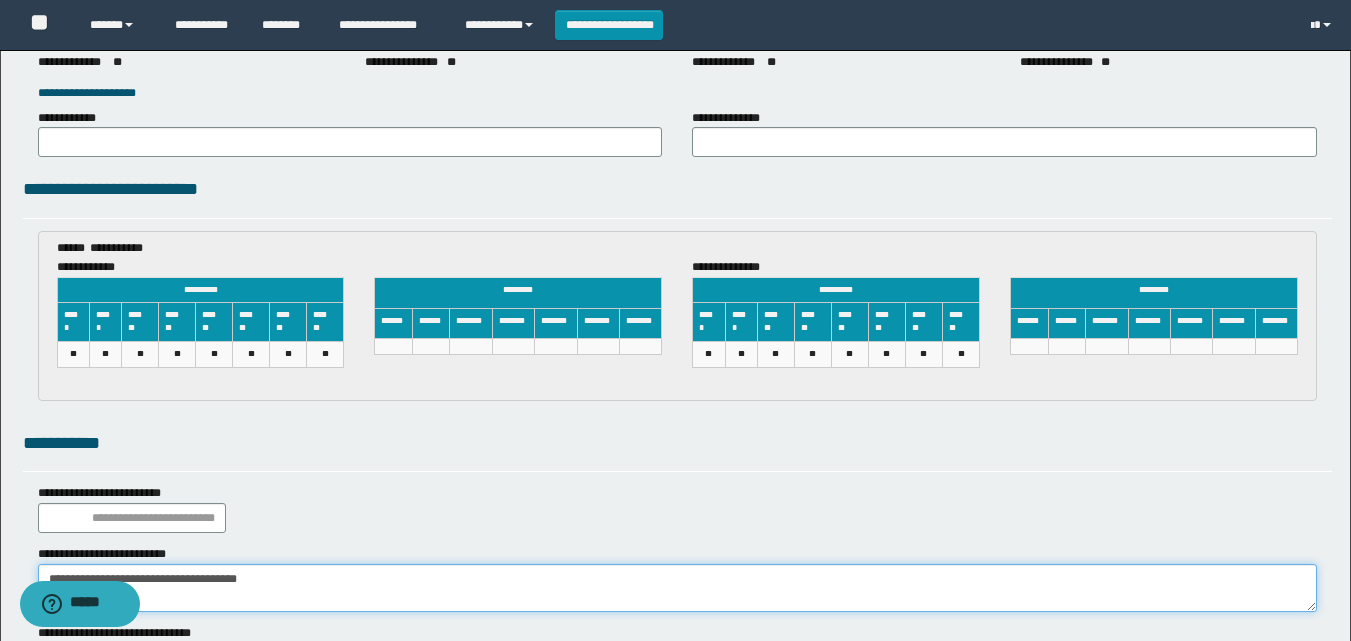 scroll, scrollTop: 3046, scrollLeft: 0, axis: vertical 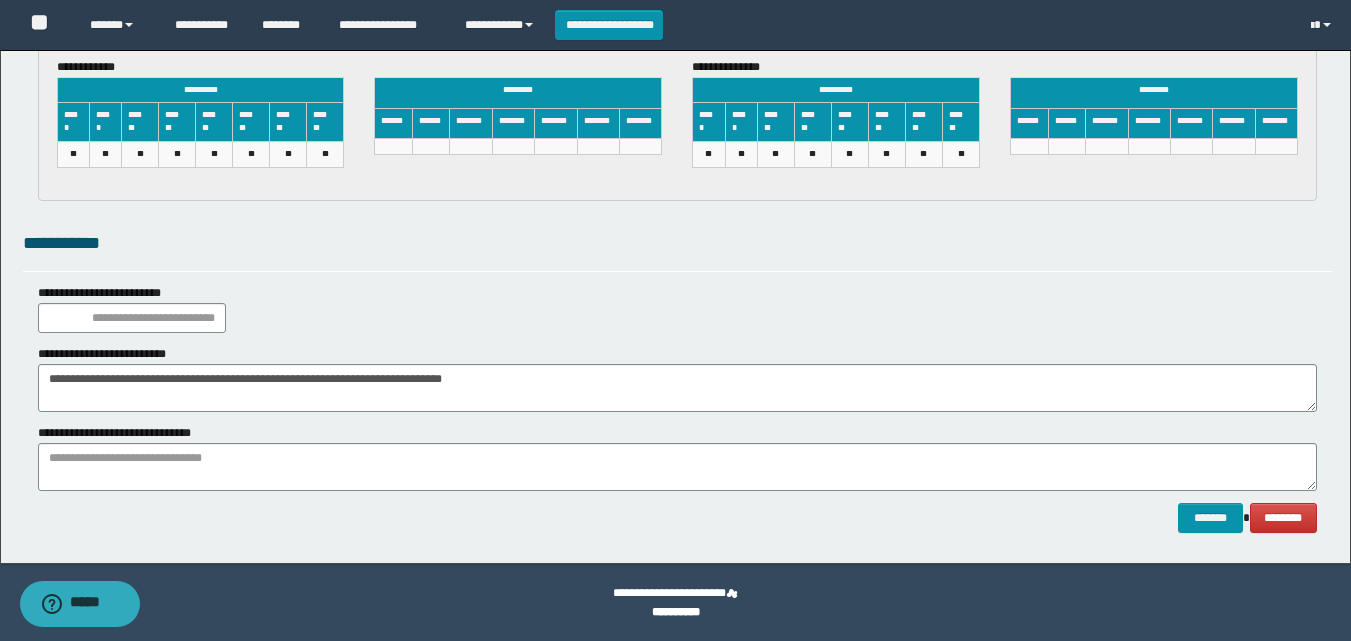click on "**********" at bounding box center [677, 378] 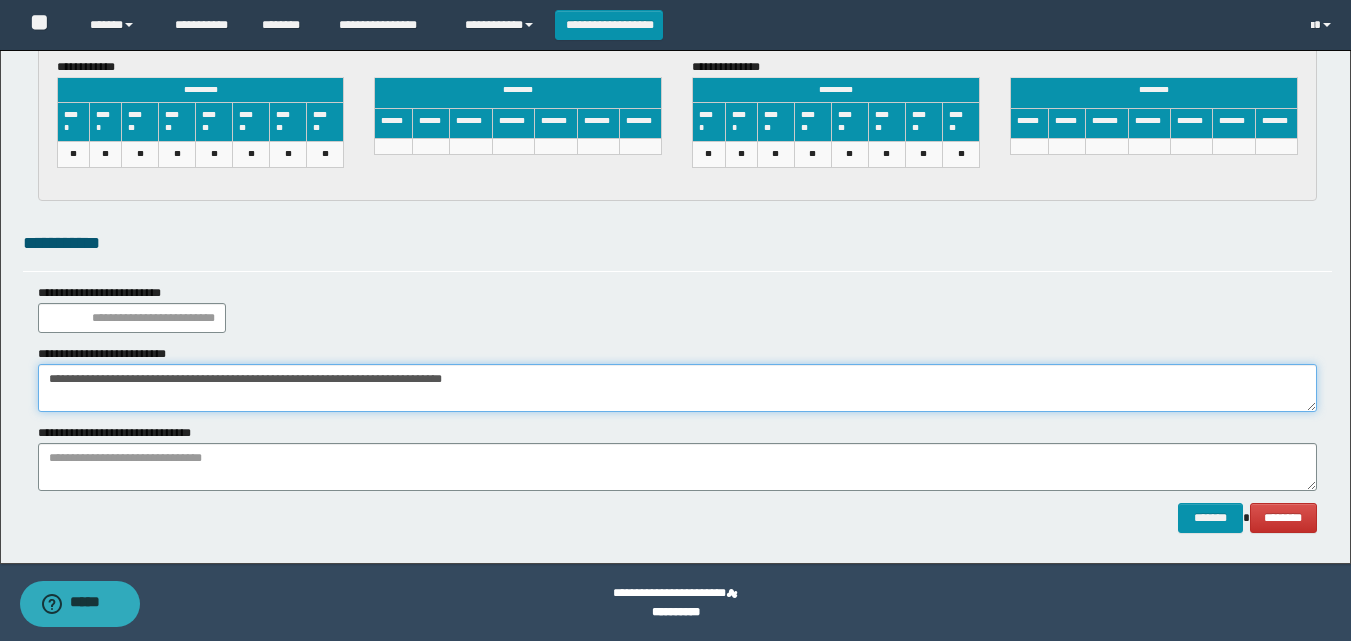 click on "**********" at bounding box center (677, 388) 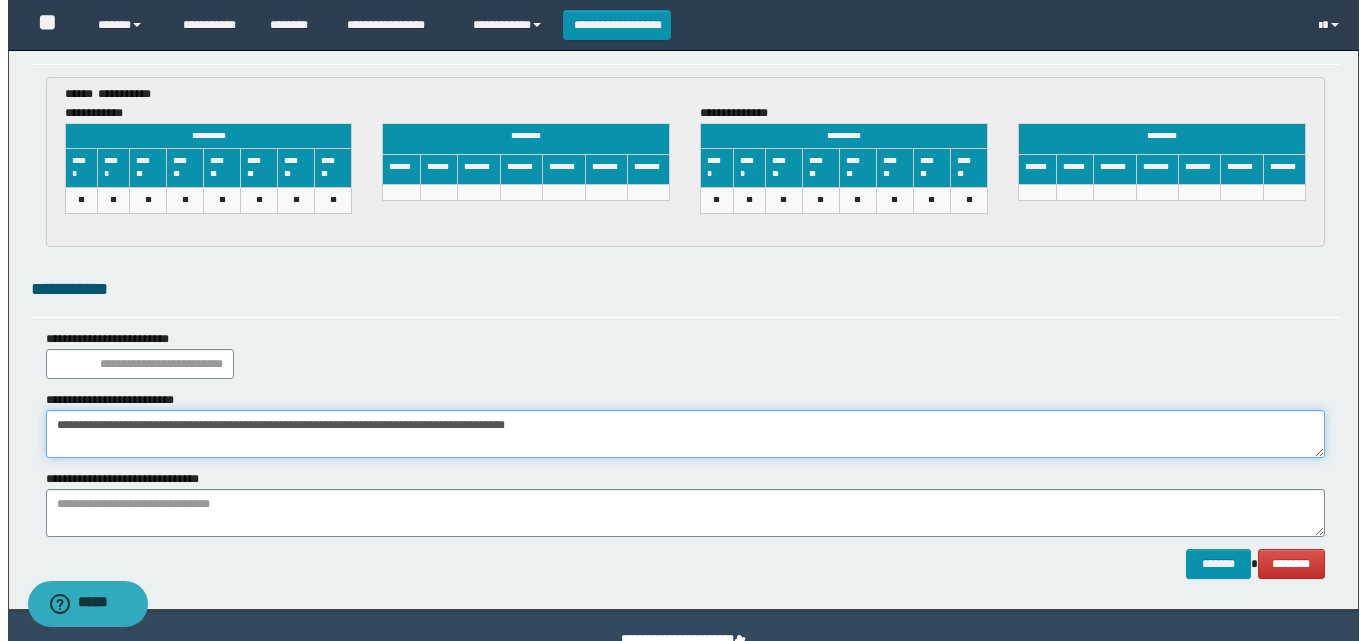 scroll, scrollTop: 3046, scrollLeft: 0, axis: vertical 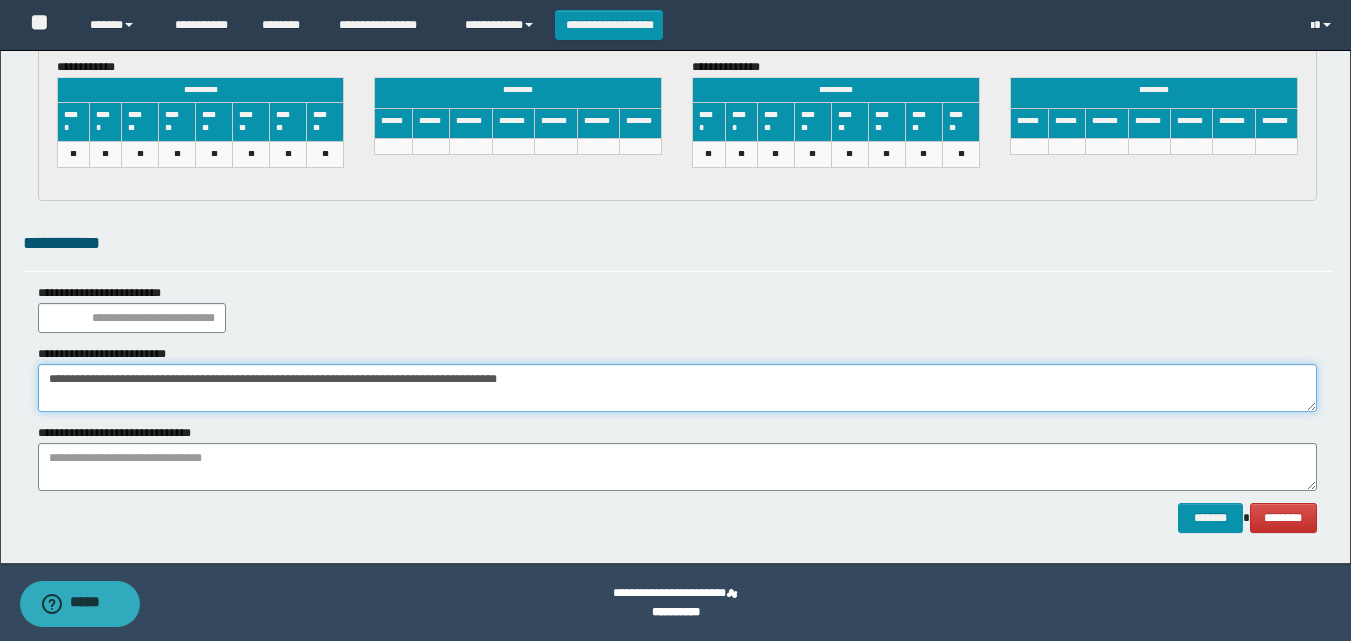 type on "**********" 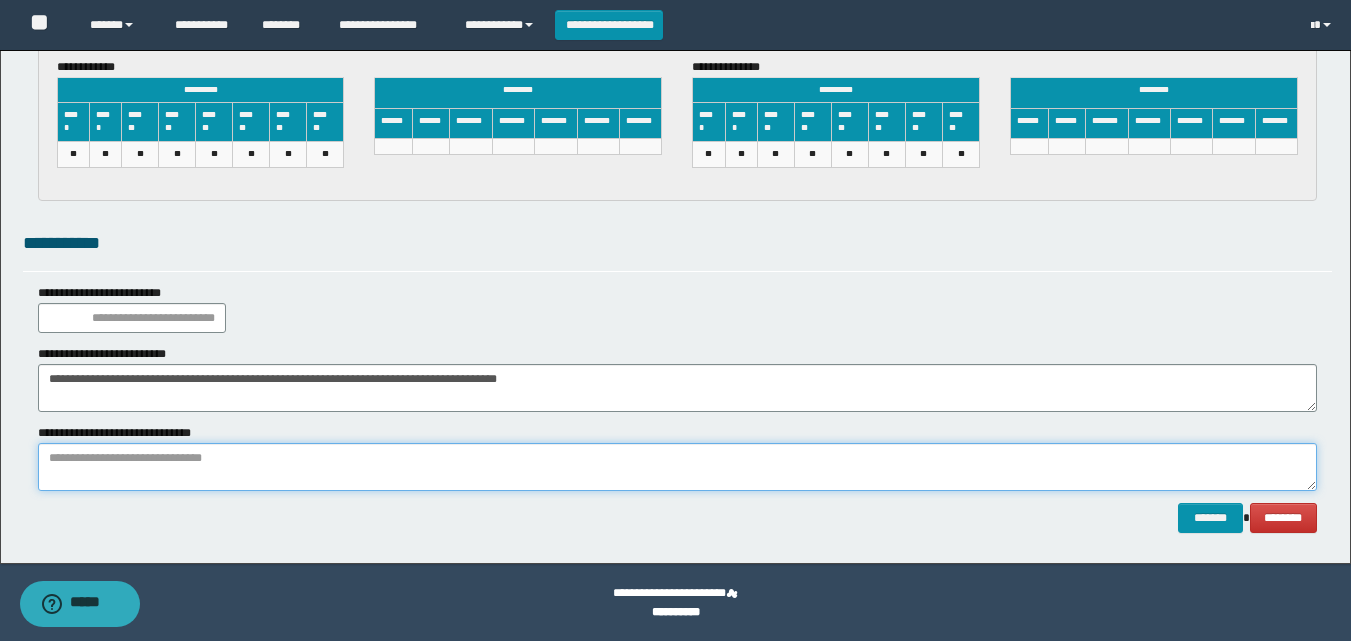 click at bounding box center (677, 467) 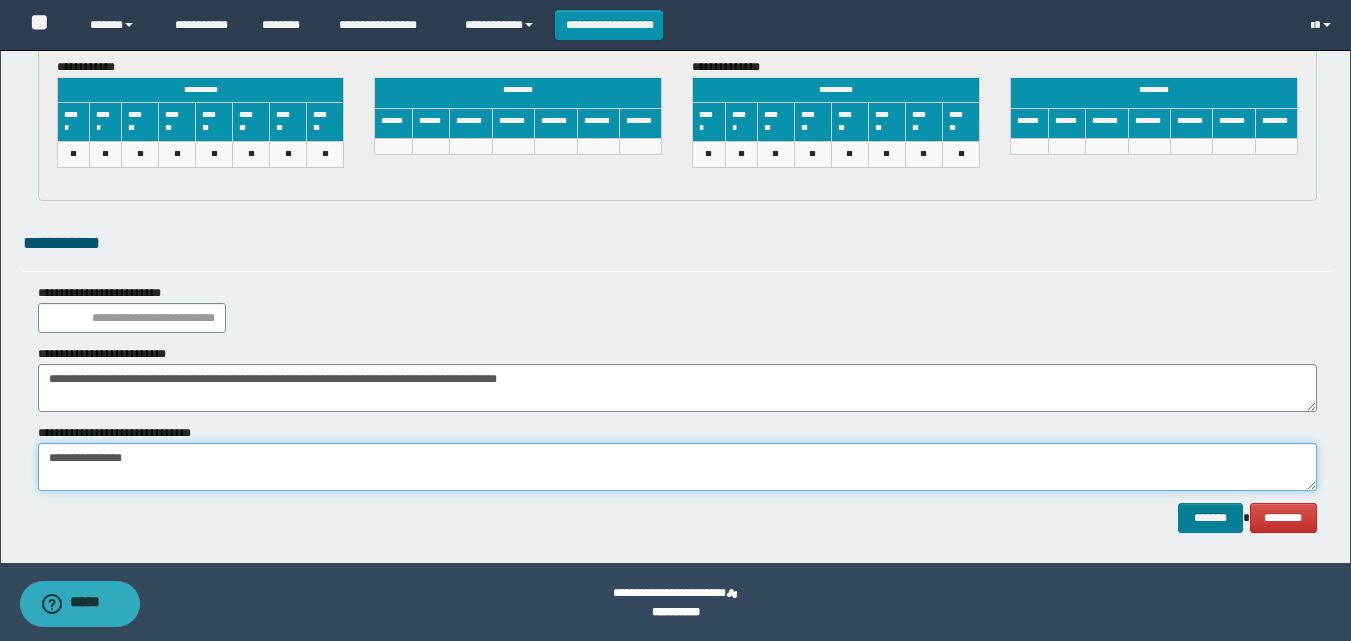type on "**********" 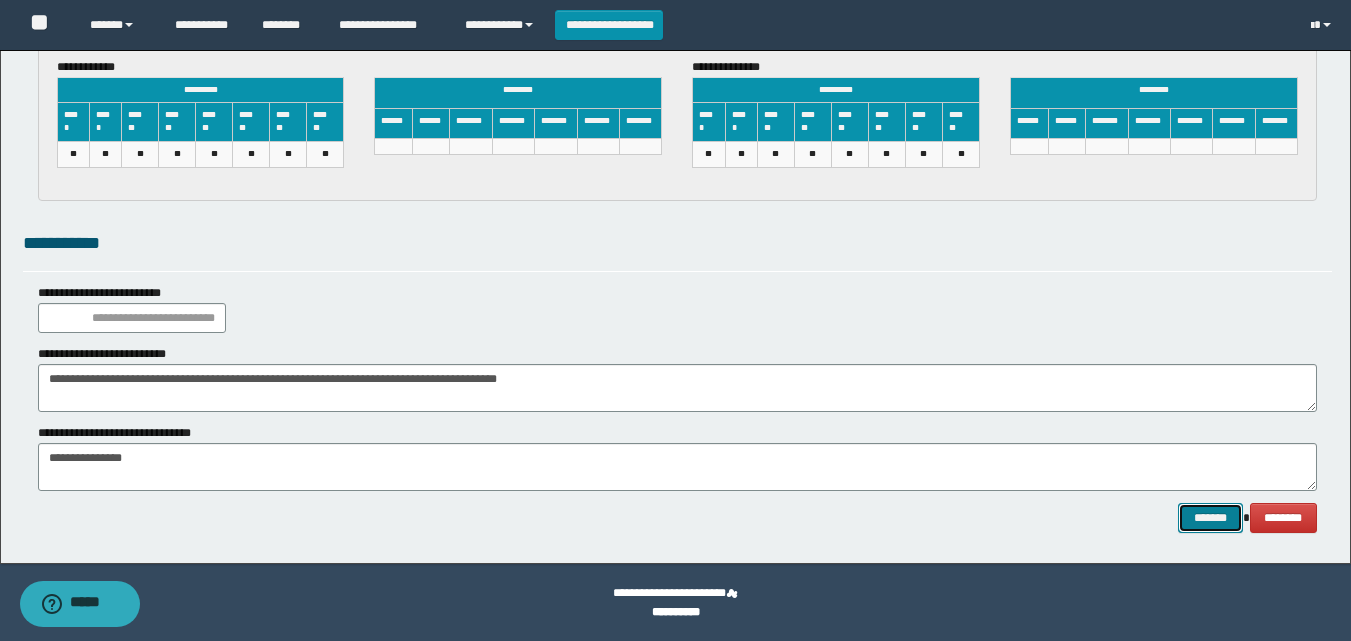 click on "*******" at bounding box center [1210, 518] 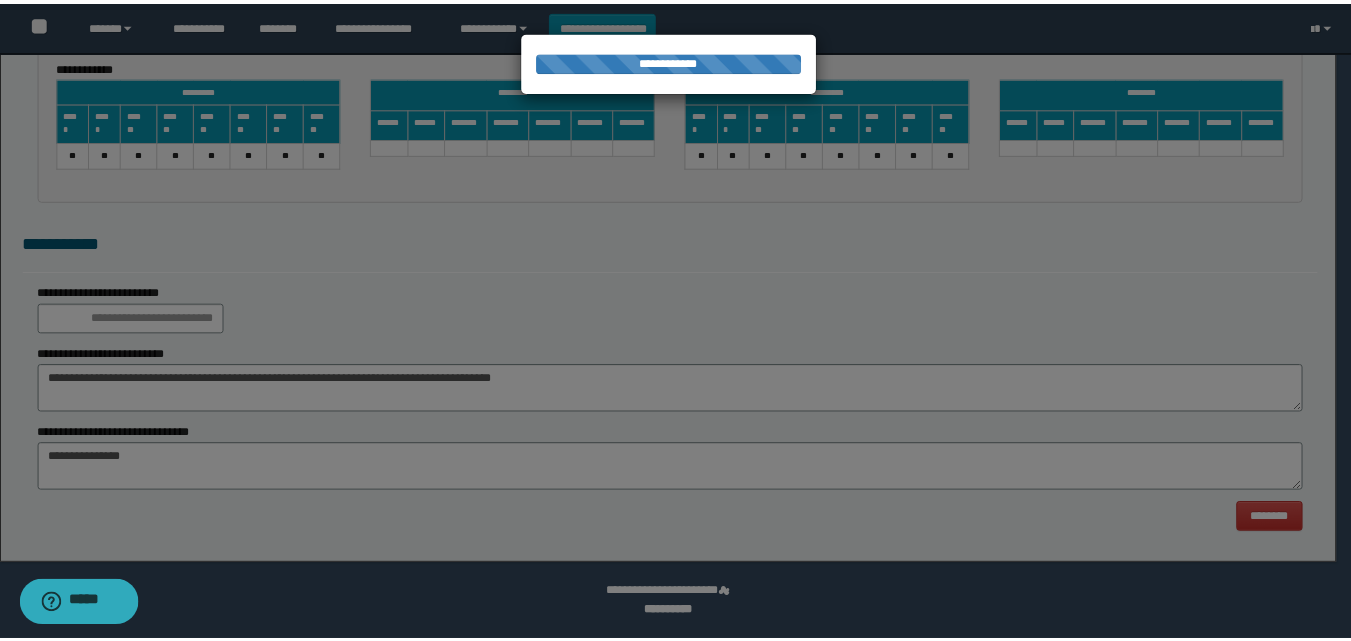 scroll, scrollTop: 0, scrollLeft: 0, axis: both 